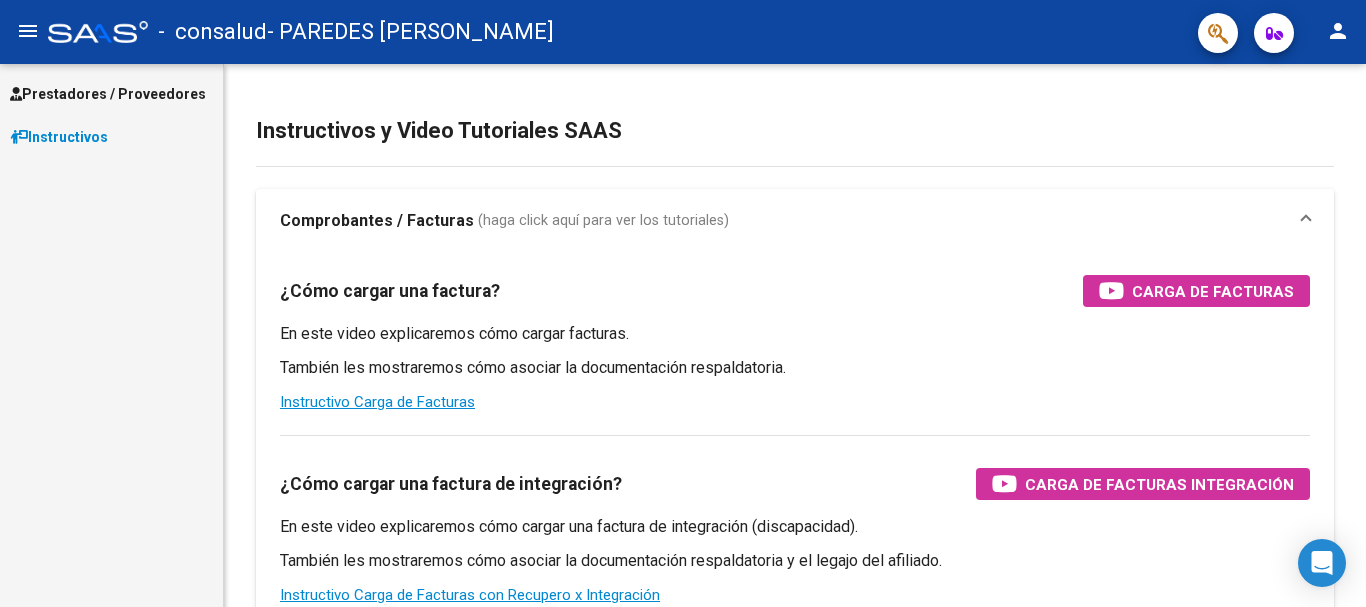 scroll, scrollTop: 0, scrollLeft: 0, axis: both 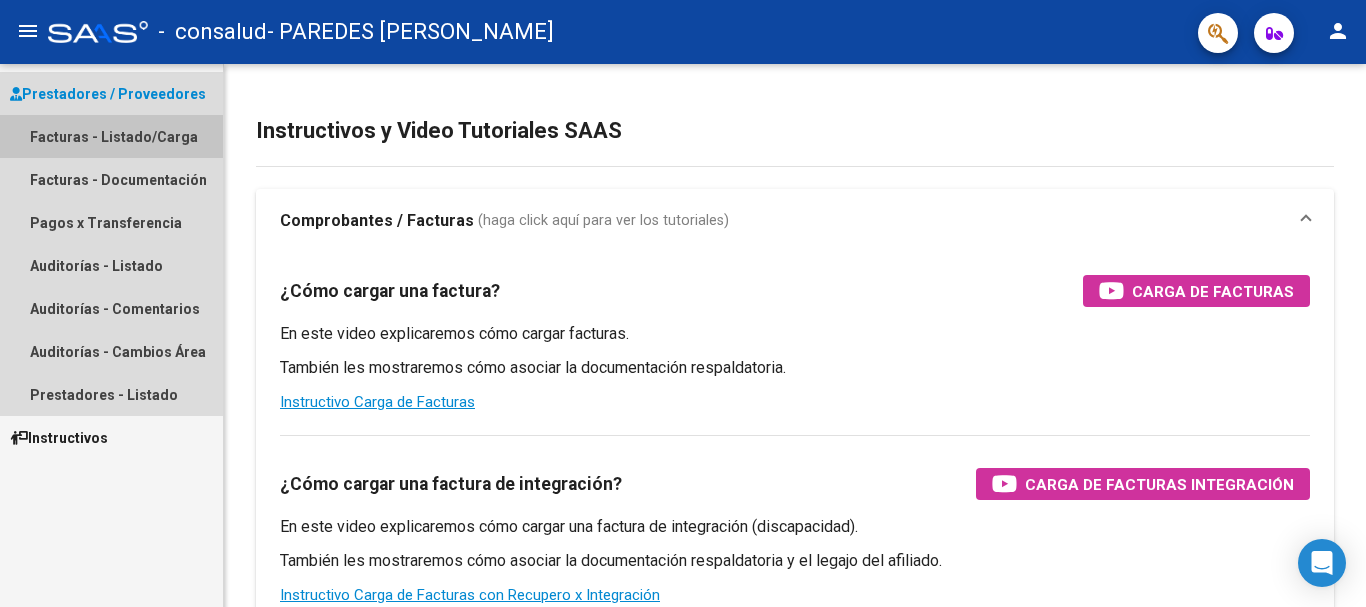 click on "Facturas - Listado/Carga" at bounding box center (111, 136) 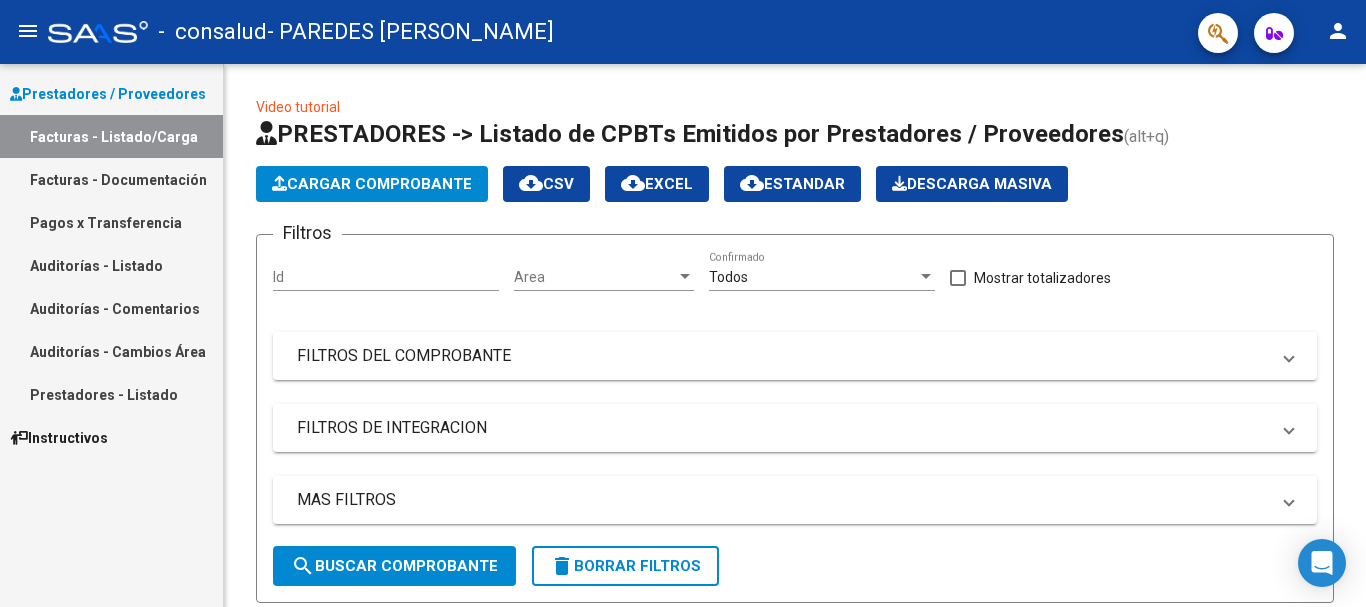 click on "Prestadores / Proveedores" at bounding box center [108, 94] 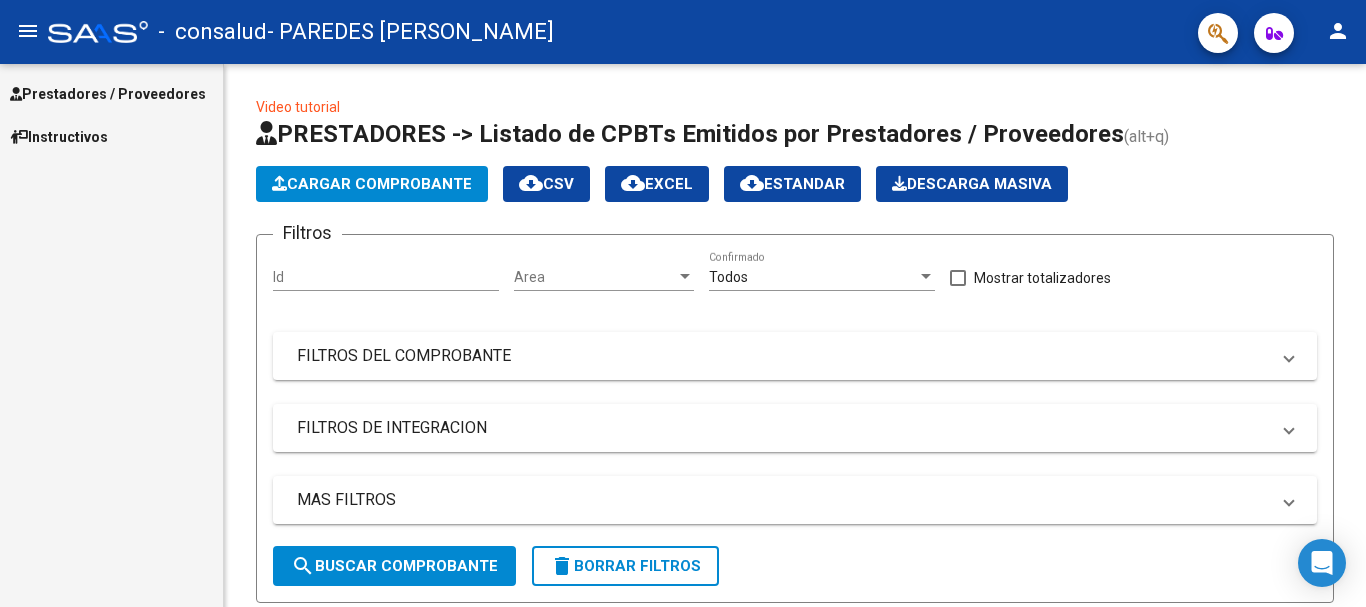 click on "menu" 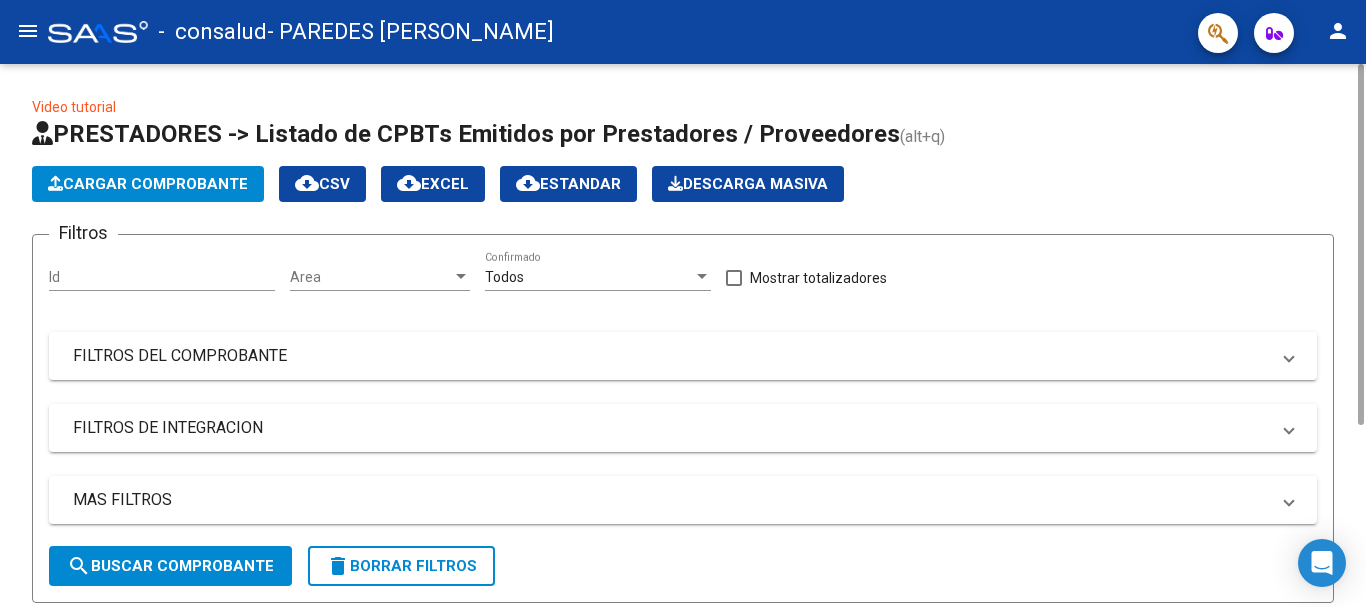 click on "Cargar Comprobante" 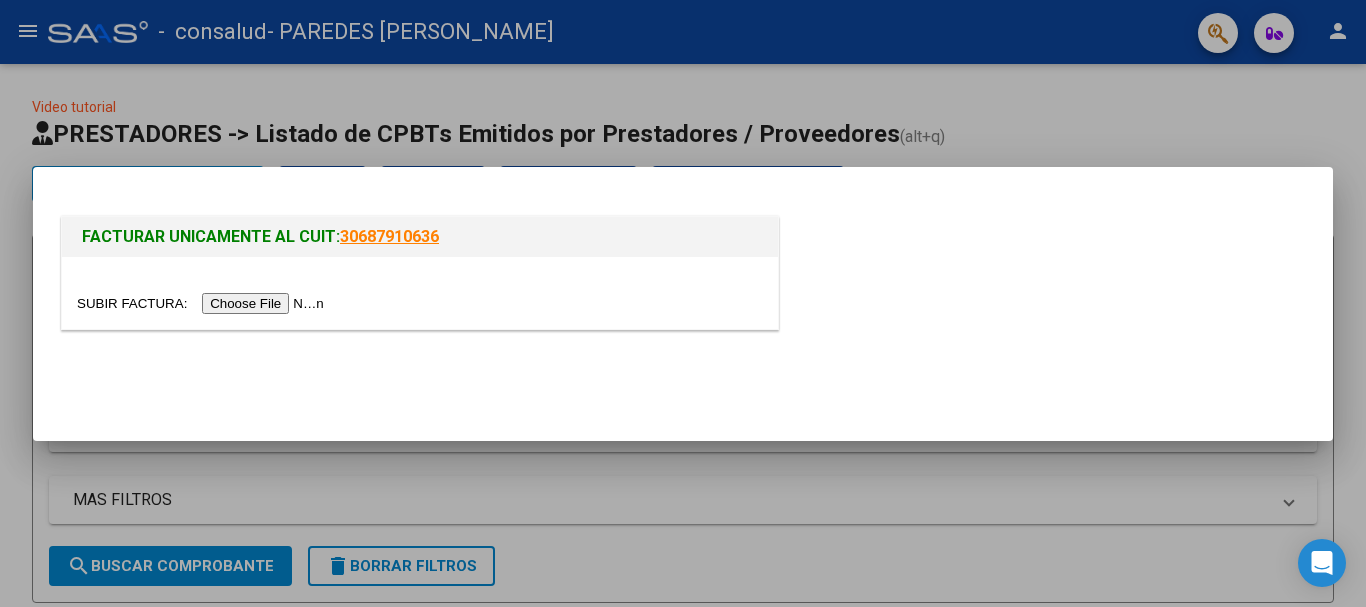 click at bounding box center (420, 293) 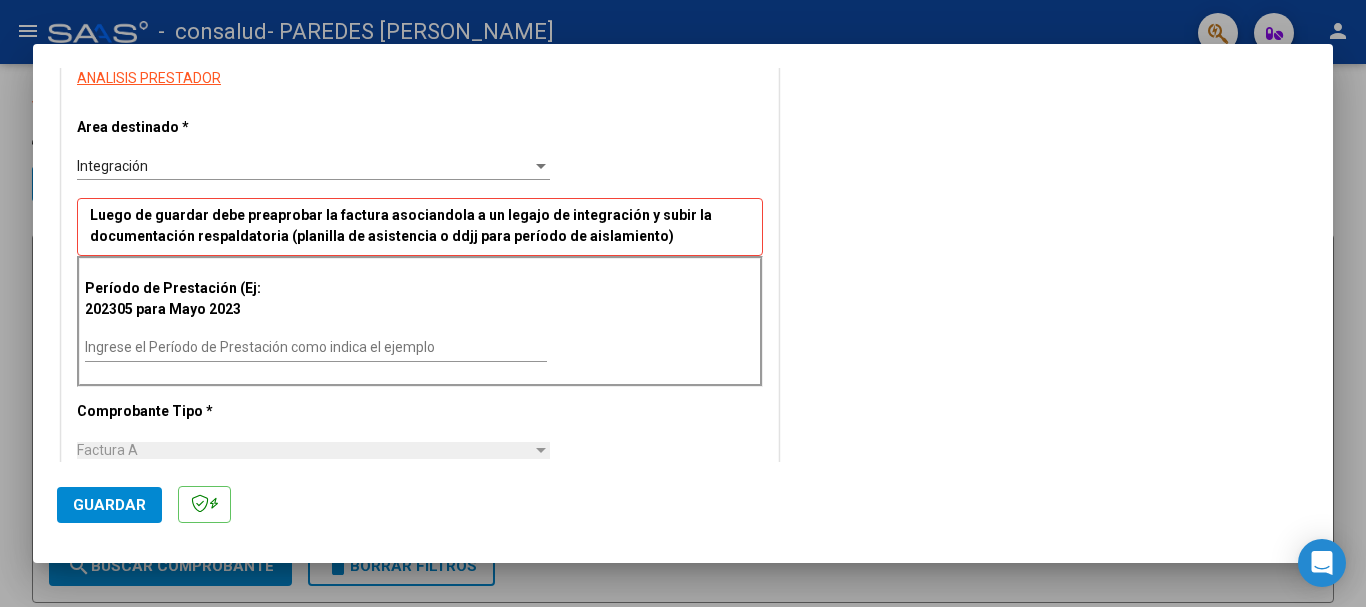scroll, scrollTop: 408, scrollLeft: 0, axis: vertical 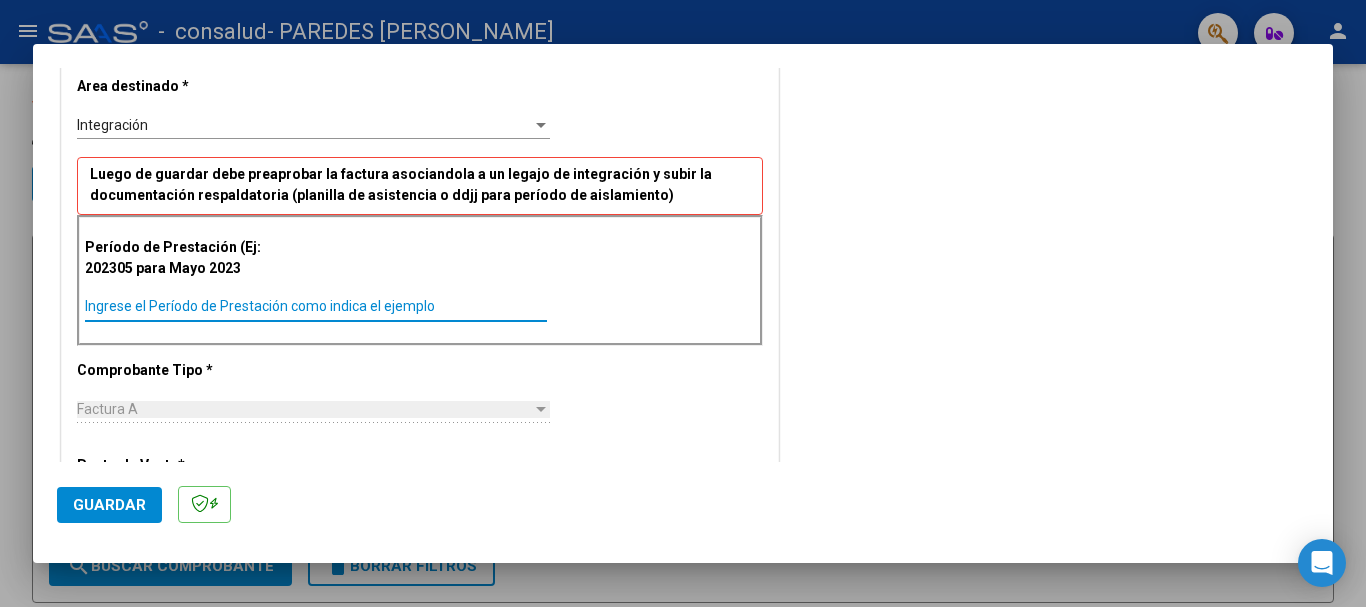 click on "Ingrese el Período de Prestación como indica el ejemplo" at bounding box center [316, 306] 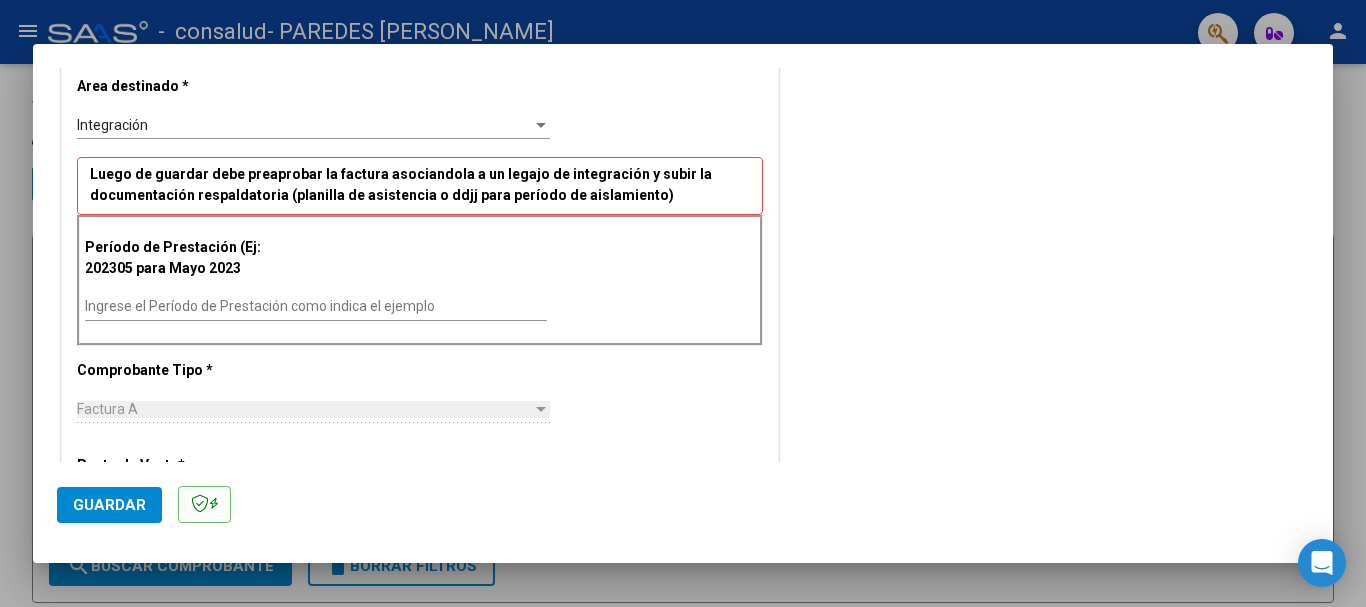 click on "Ingrese el Período de Prestación como indica el ejemplo" at bounding box center (316, 307) 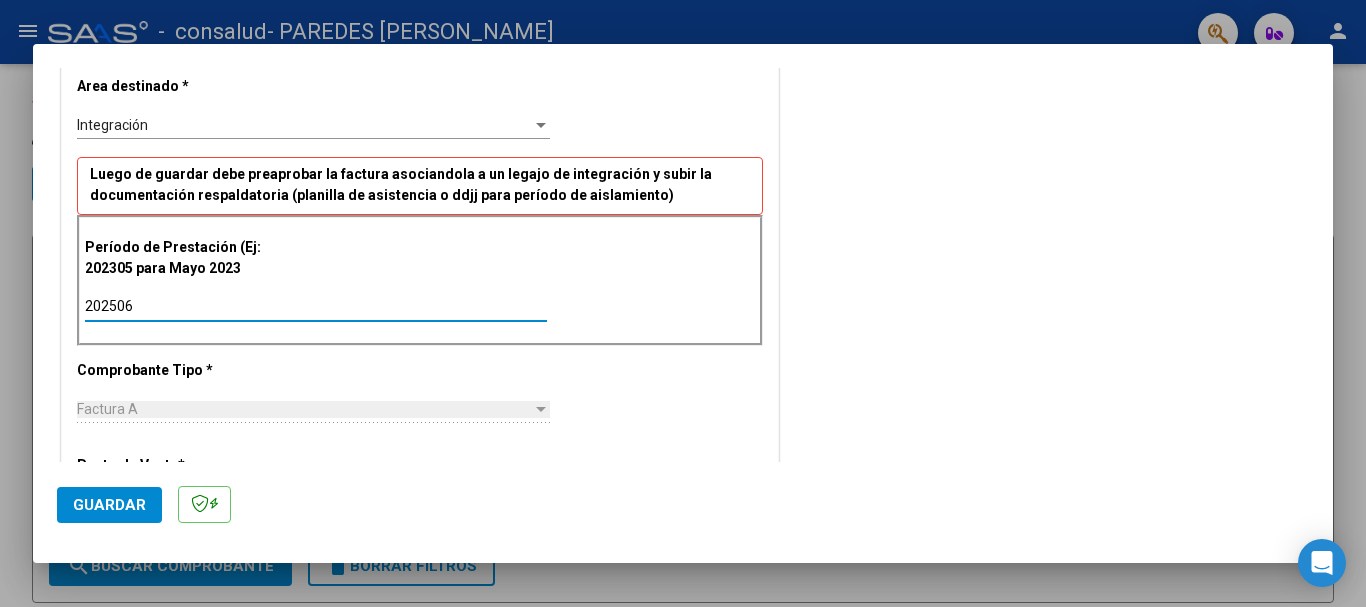 type on "202506" 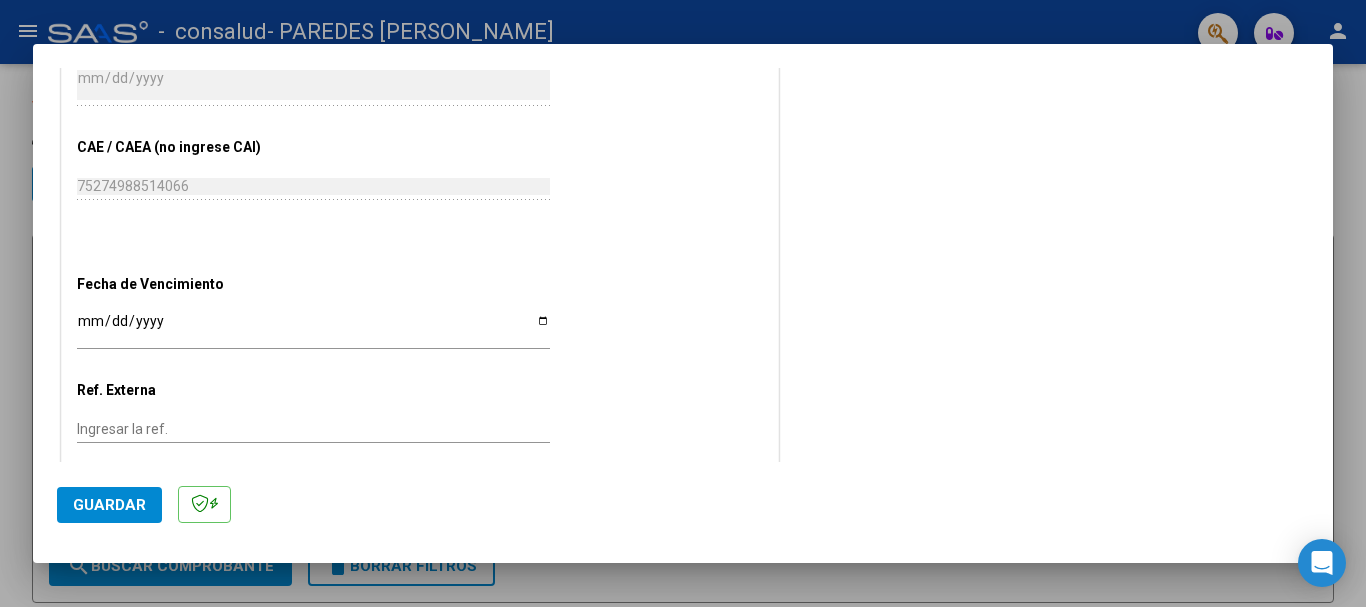 scroll, scrollTop: 1119, scrollLeft: 0, axis: vertical 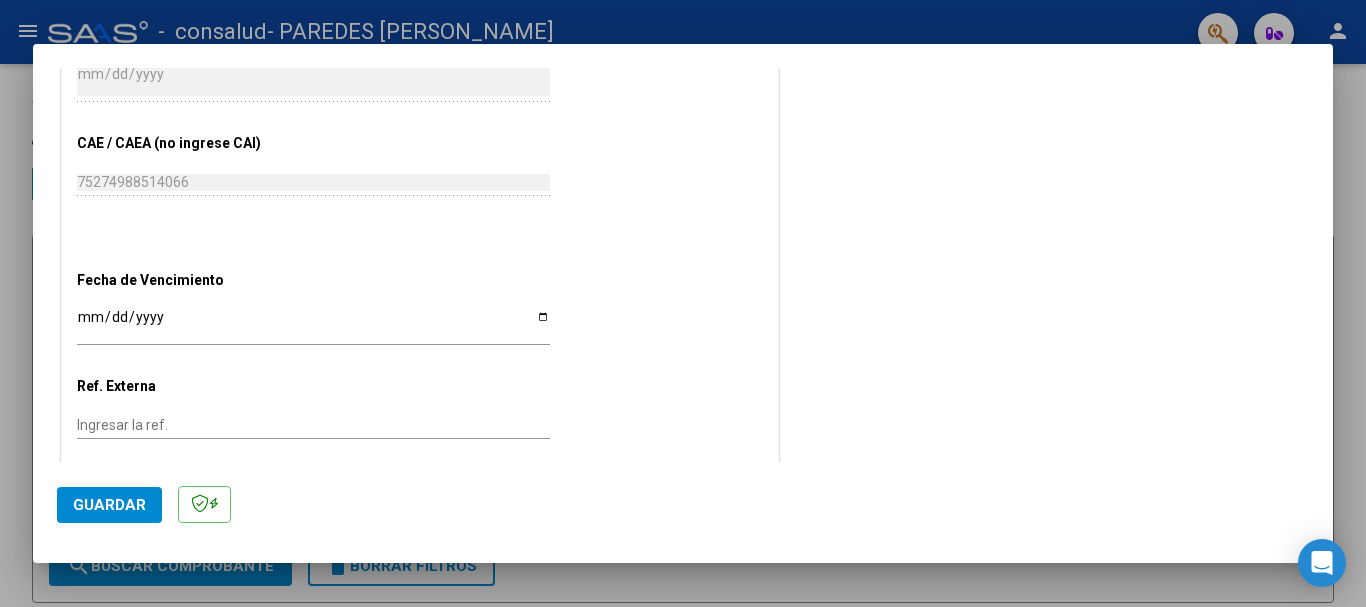 click on "Ingresar la fecha" at bounding box center (313, 324) 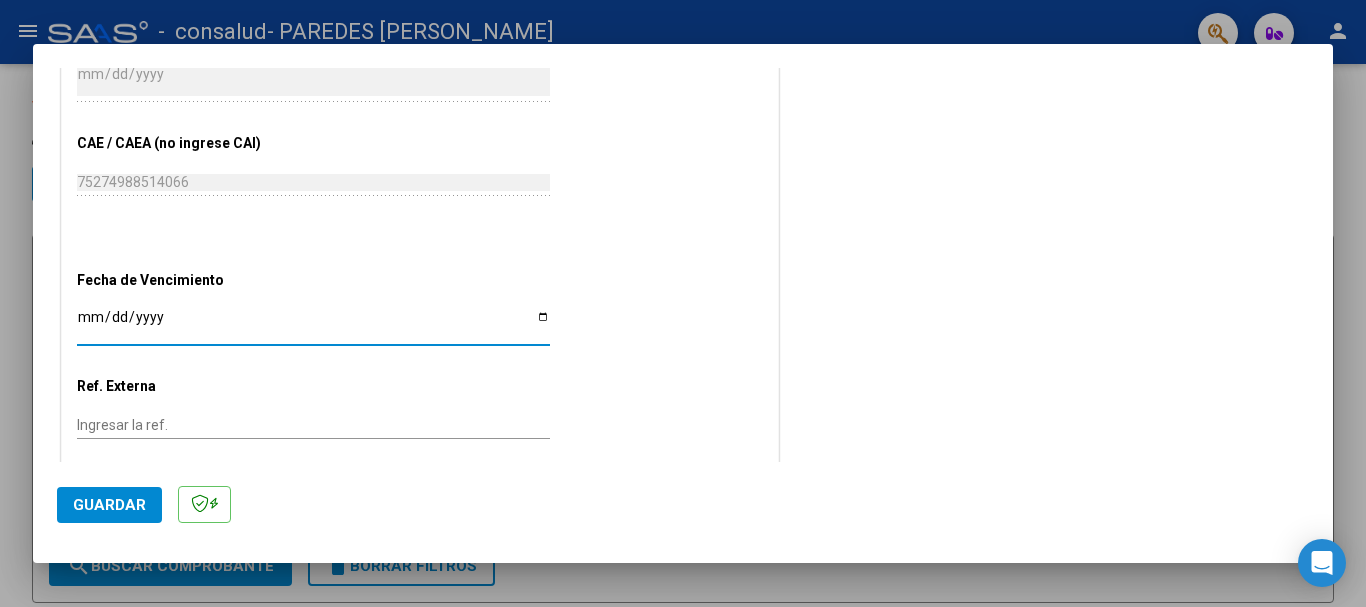 type on "[DATE]" 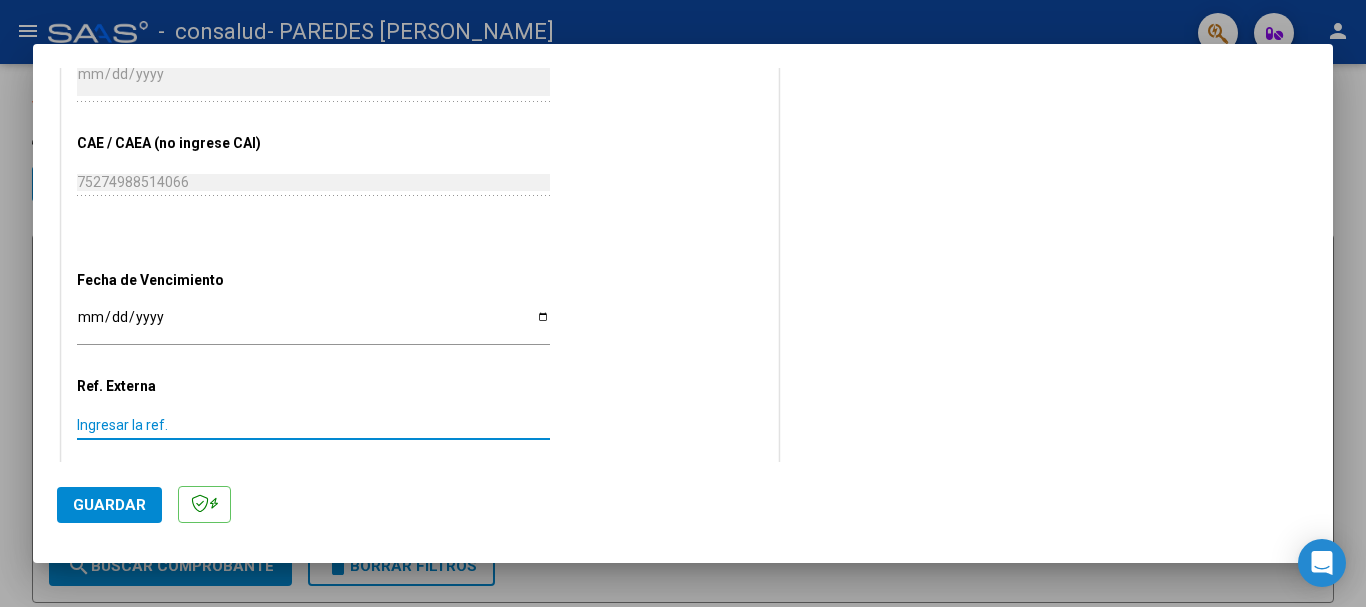 click on "Ingresar la ref." at bounding box center [313, 425] 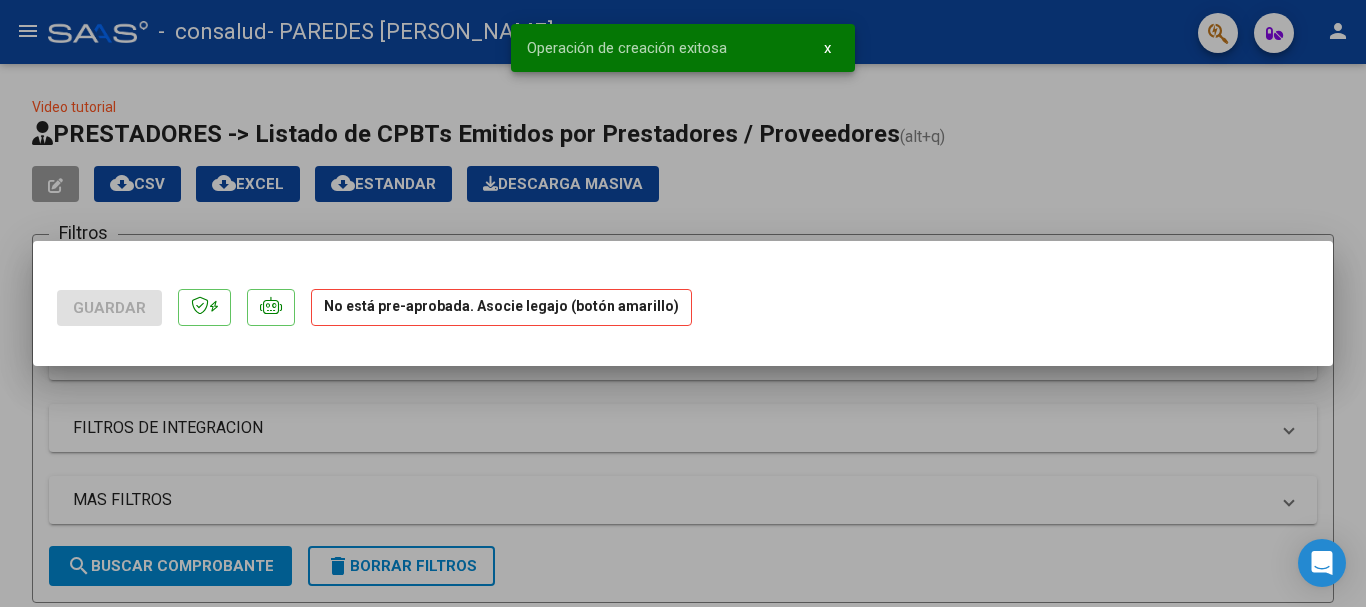 scroll, scrollTop: 0, scrollLeft: 0, axis: both 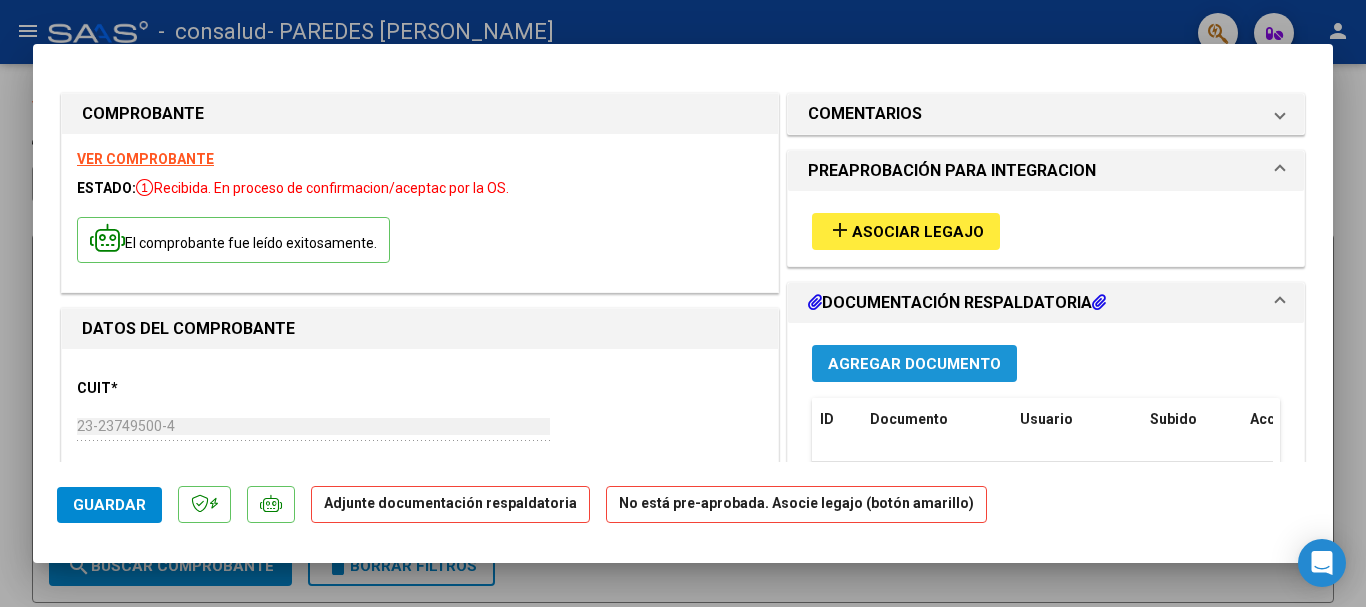 click on "Agregar Documento" at bounding box center [914, 364] 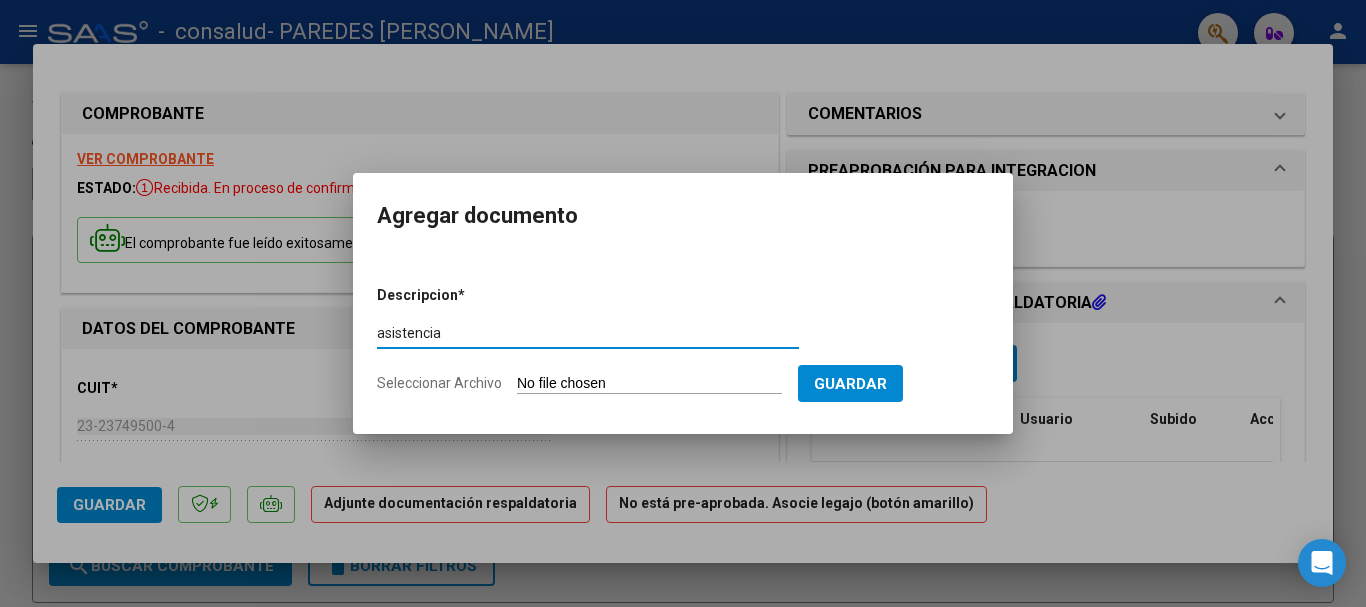 type on "asistencia" 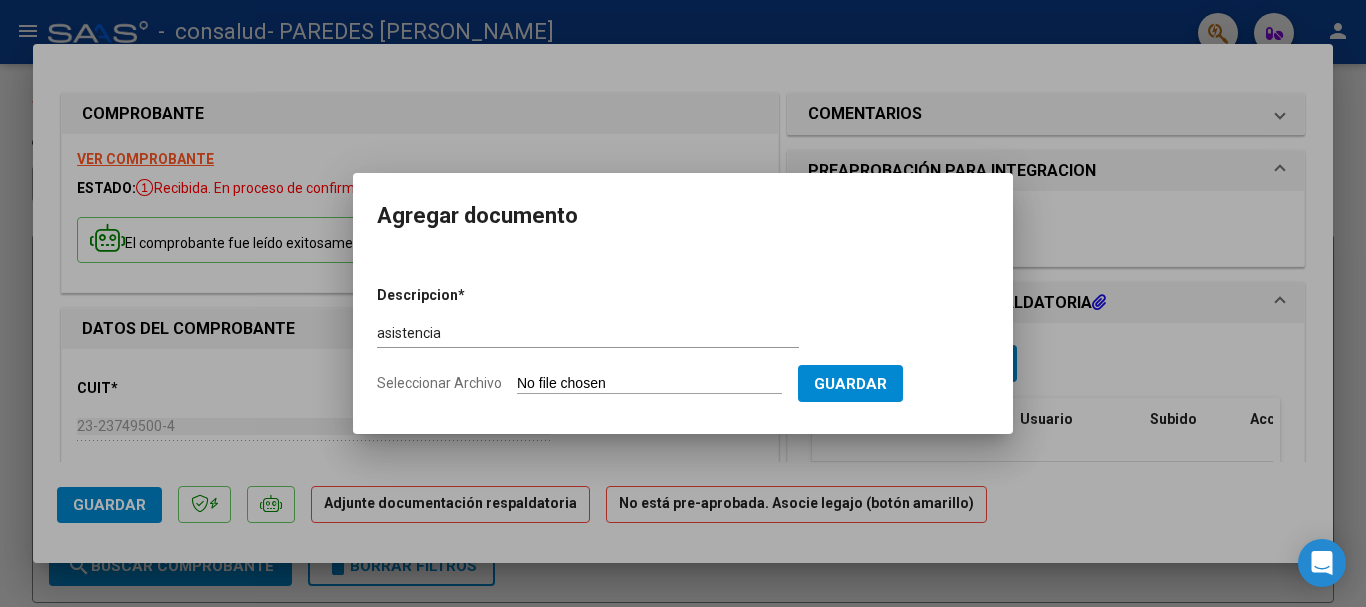 click on "Seleccionar Archivo" at bounding box center (649, 384) 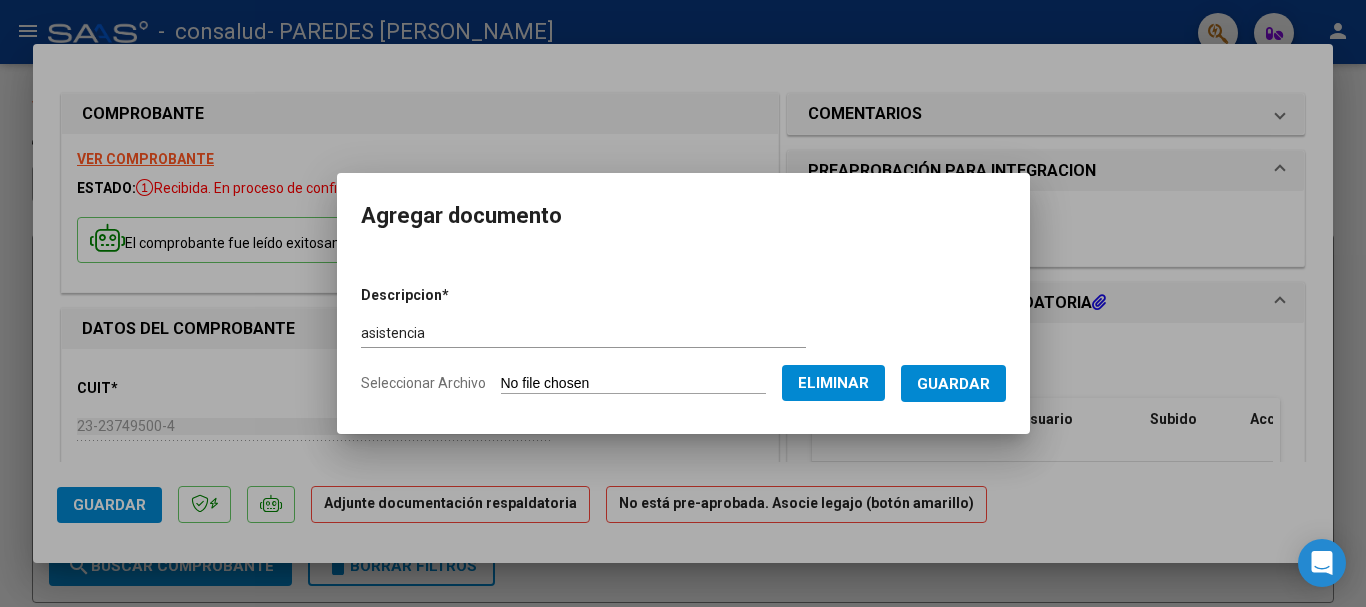 click on "Guardar" at bounding box center [953, 384] 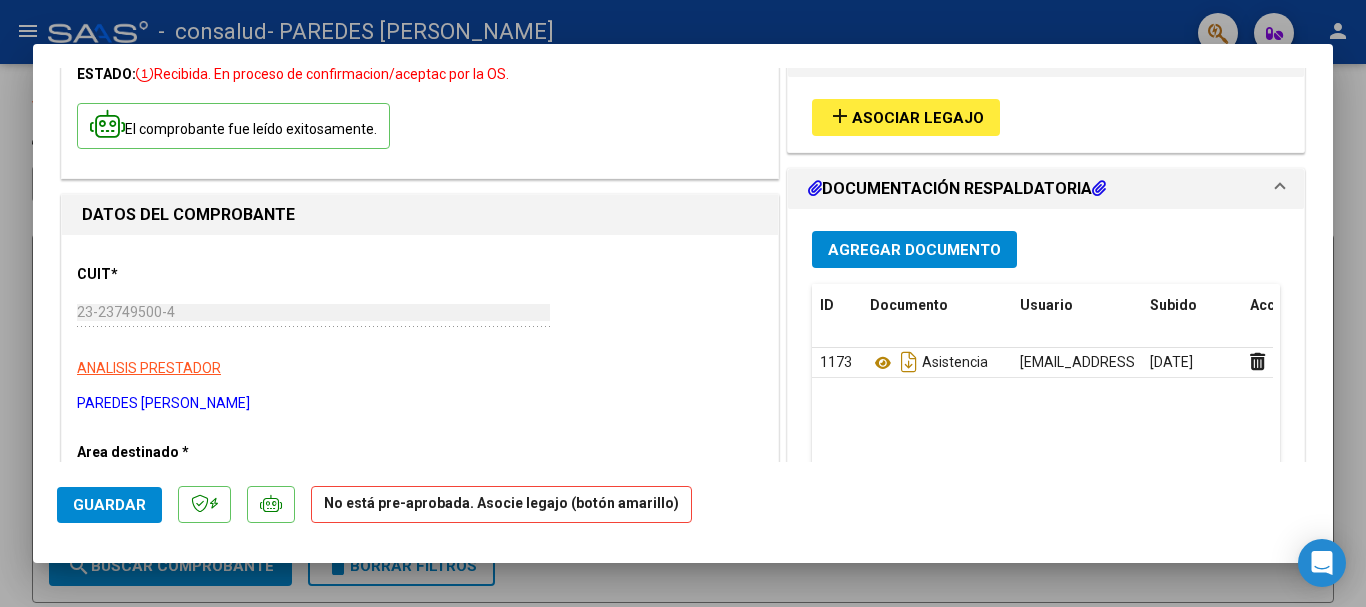 scroll, scrollTop: 100, scrollLeft: 0, axis: vertical 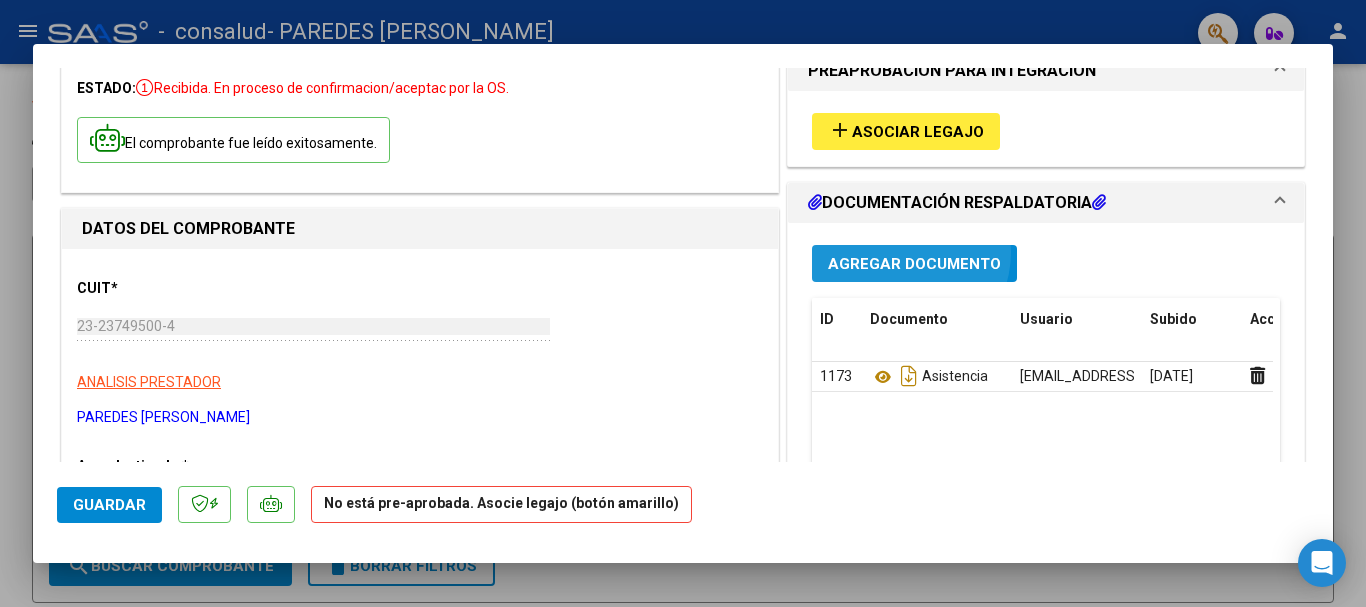 click on "Agregar Documento" at bounding box center (914, 263) 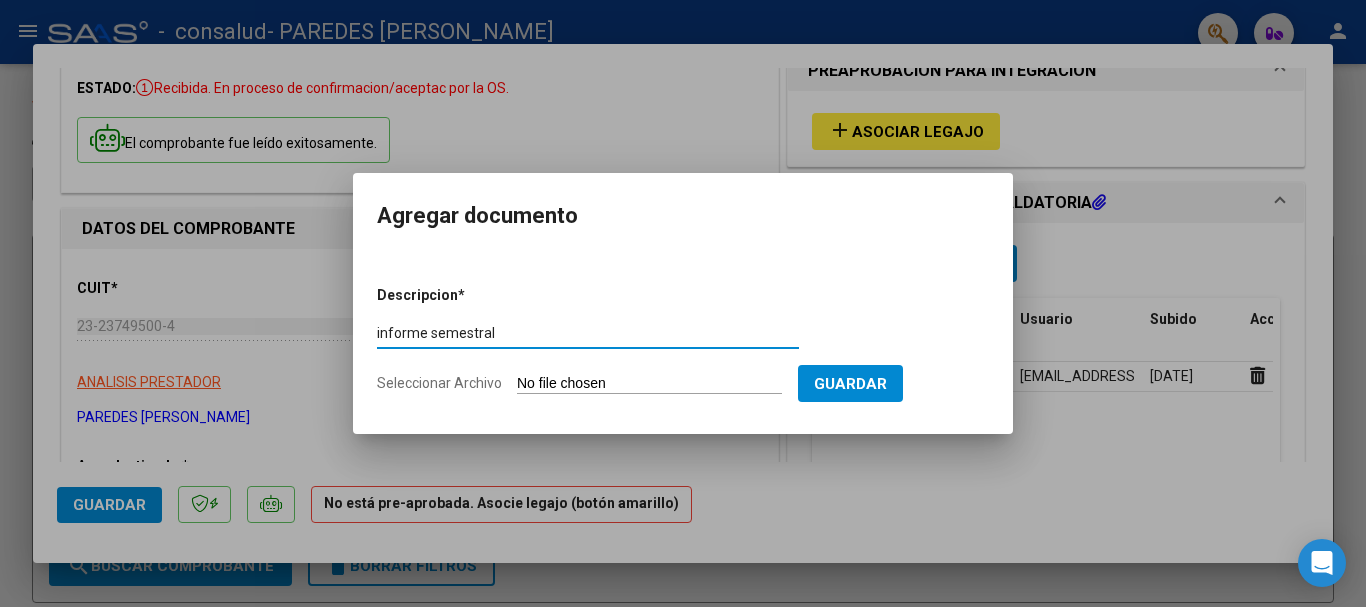 type on "informe semestral" 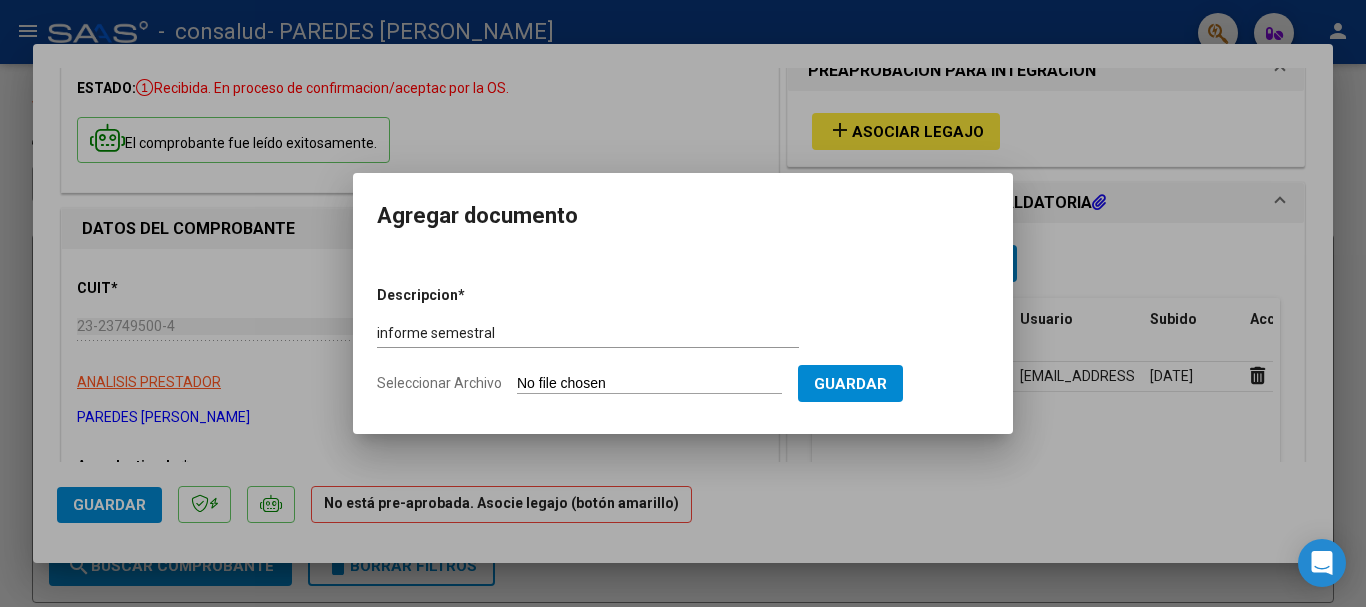 type on "C:\fakepath\INFORME [PERSON_NAME].pdf" 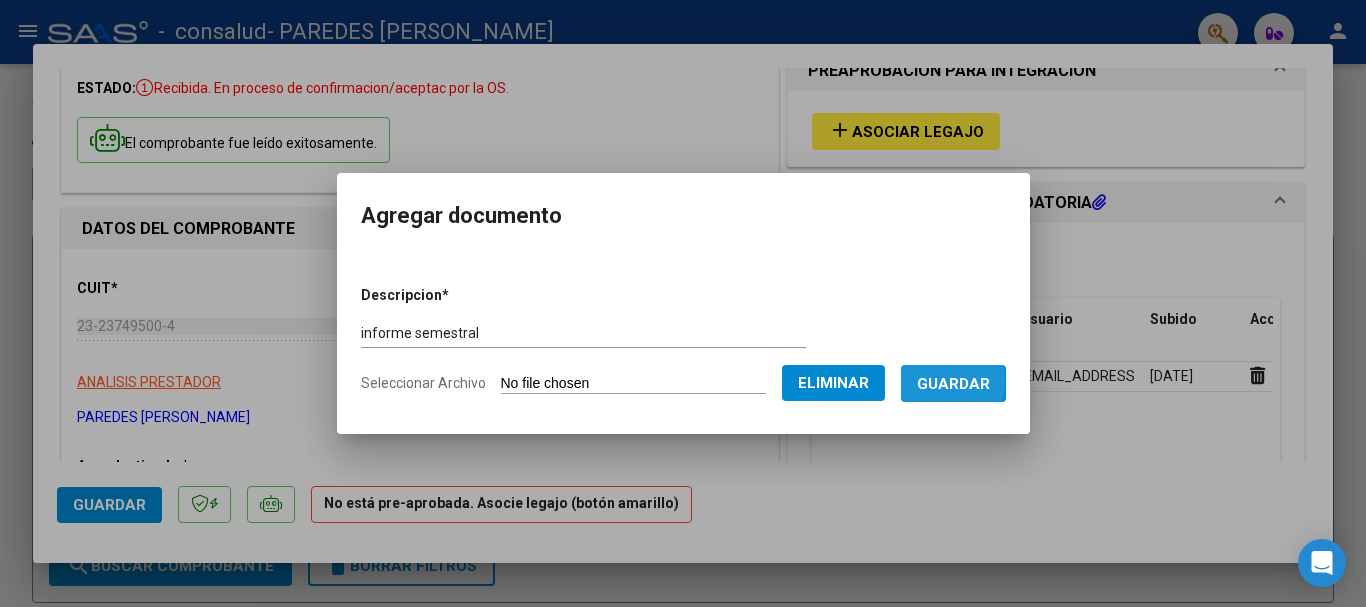 click on "Guardar" at bounding box center [953, 384] 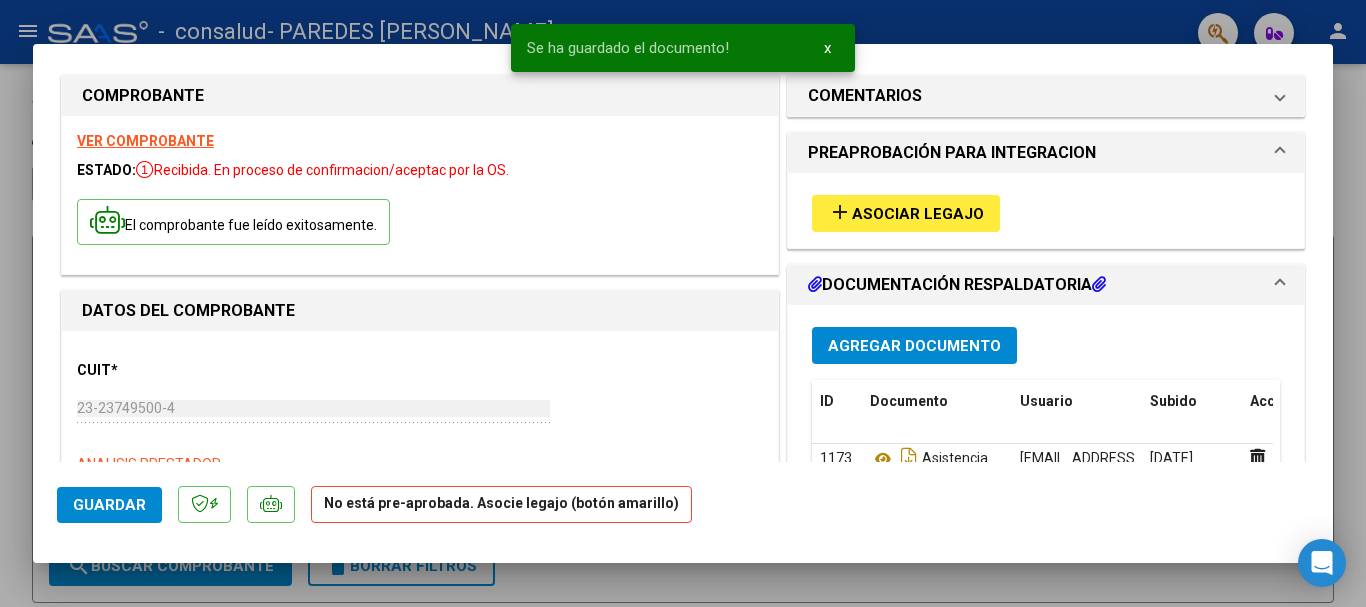 scroll, scrollTop: 9, scrollLeft: 0, axis: vertical 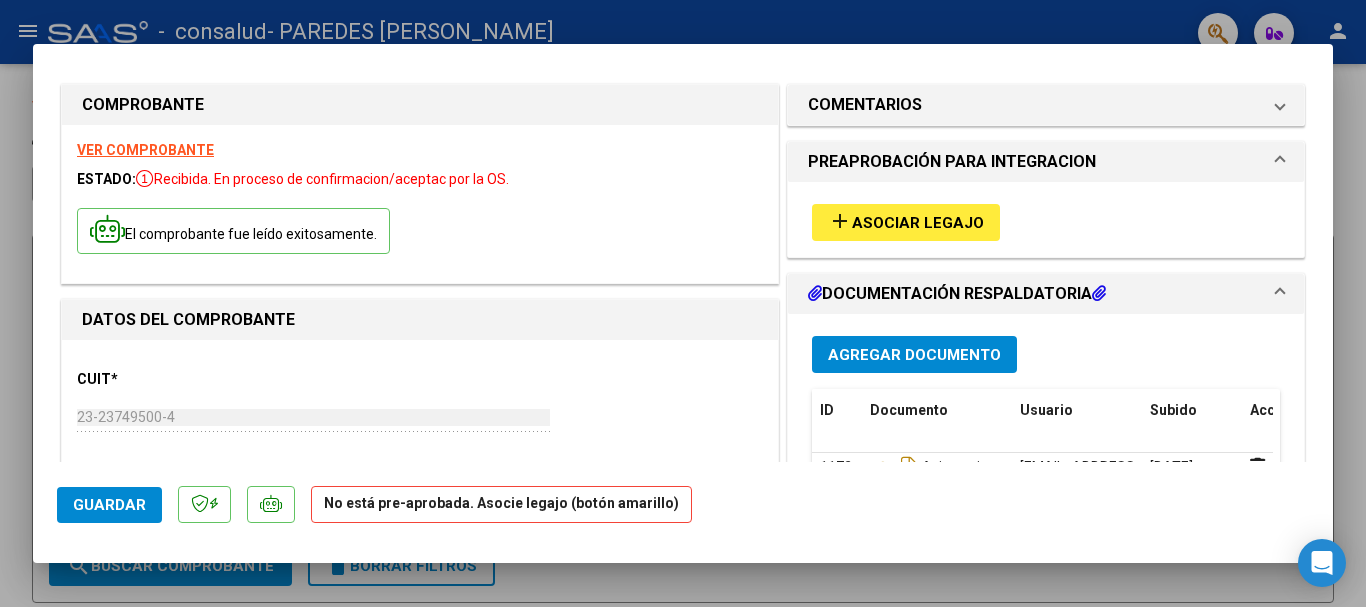 click on "PREAPROBACIÓN PARA INTEGRACION" at bounding box center (1034, 162) 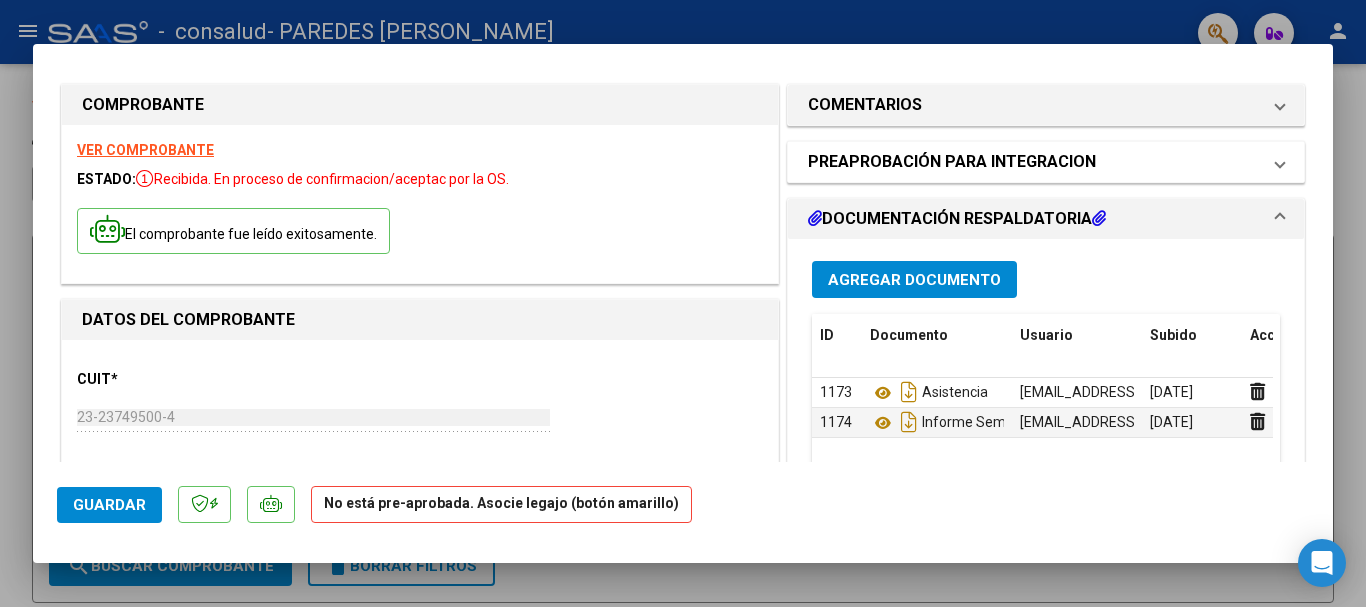 click on "PREAPROBACIÓN PARA INTEGRACION" at bounding box center [1034, 162] 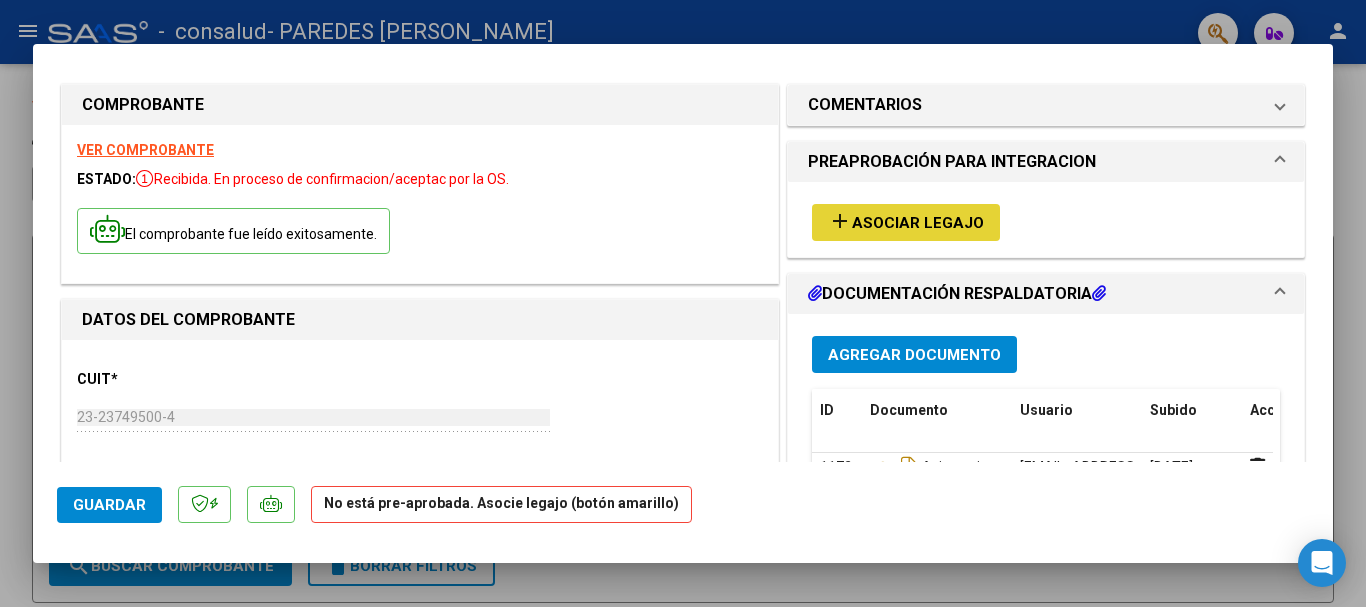 click on "Asociar Legajo" at bounding box center [918, 223] 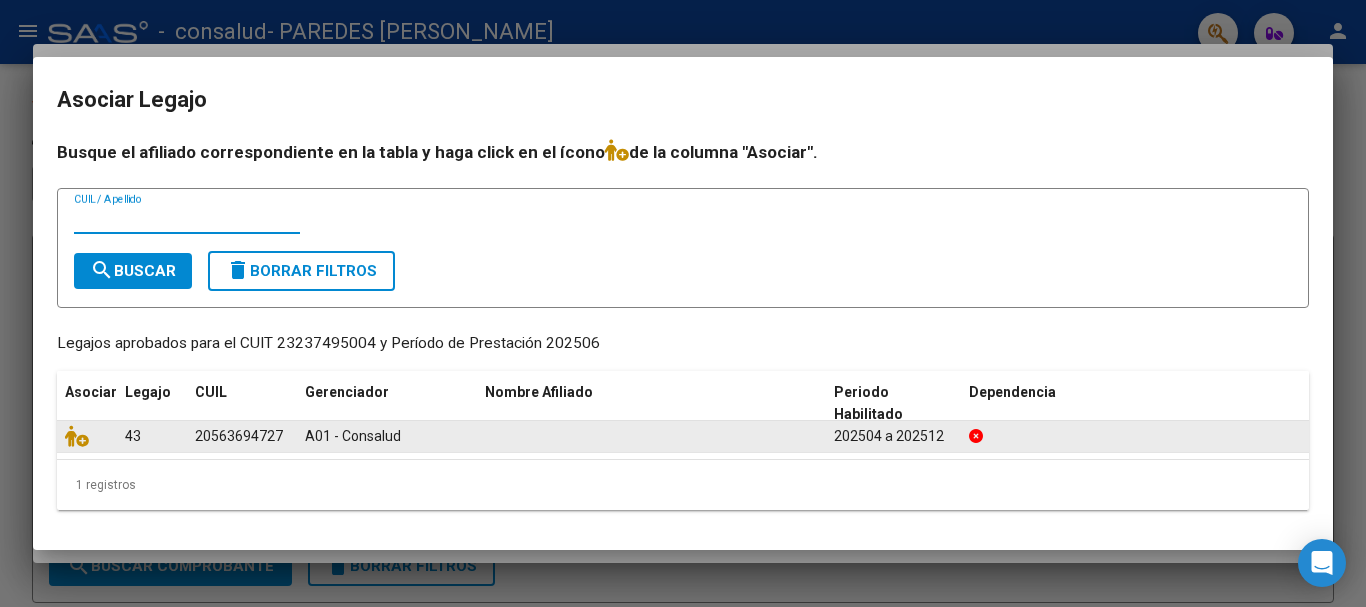 click on "202504 a 202512" 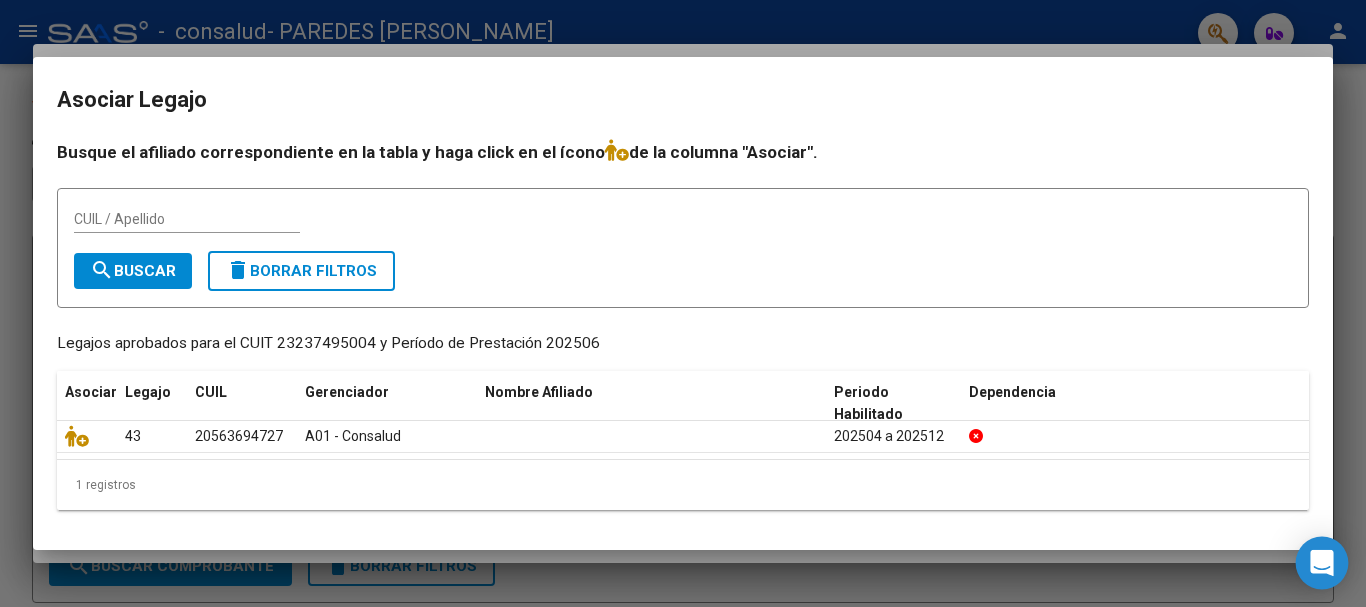click 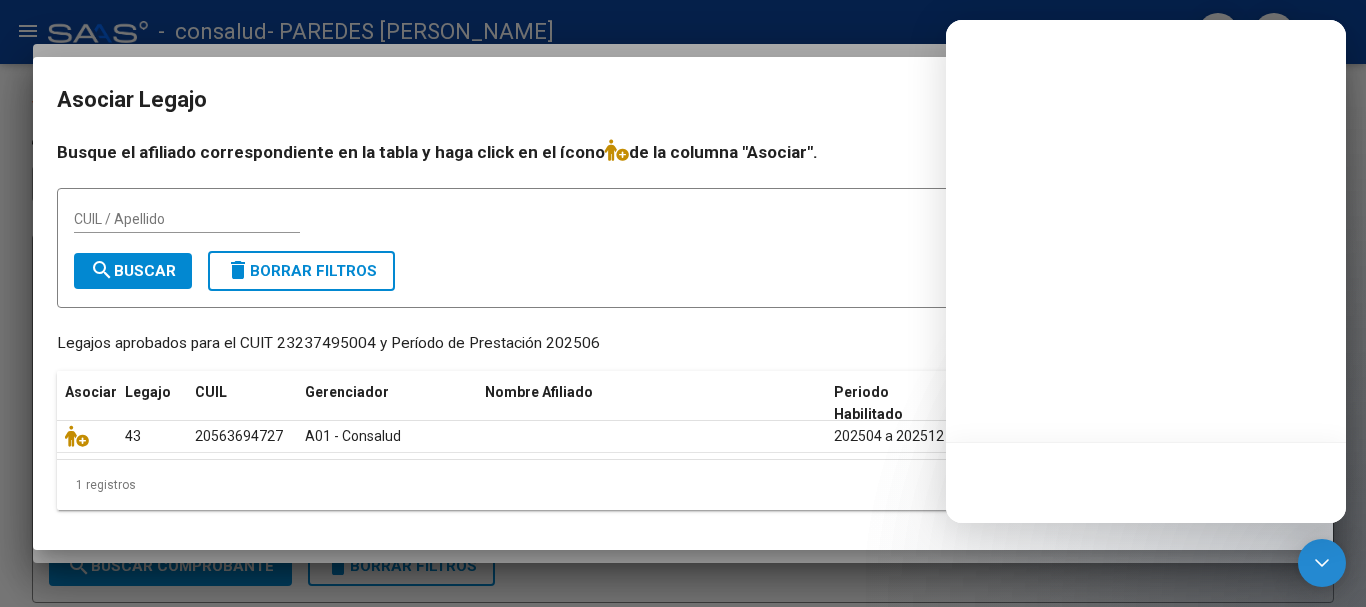 click on "1 registros" 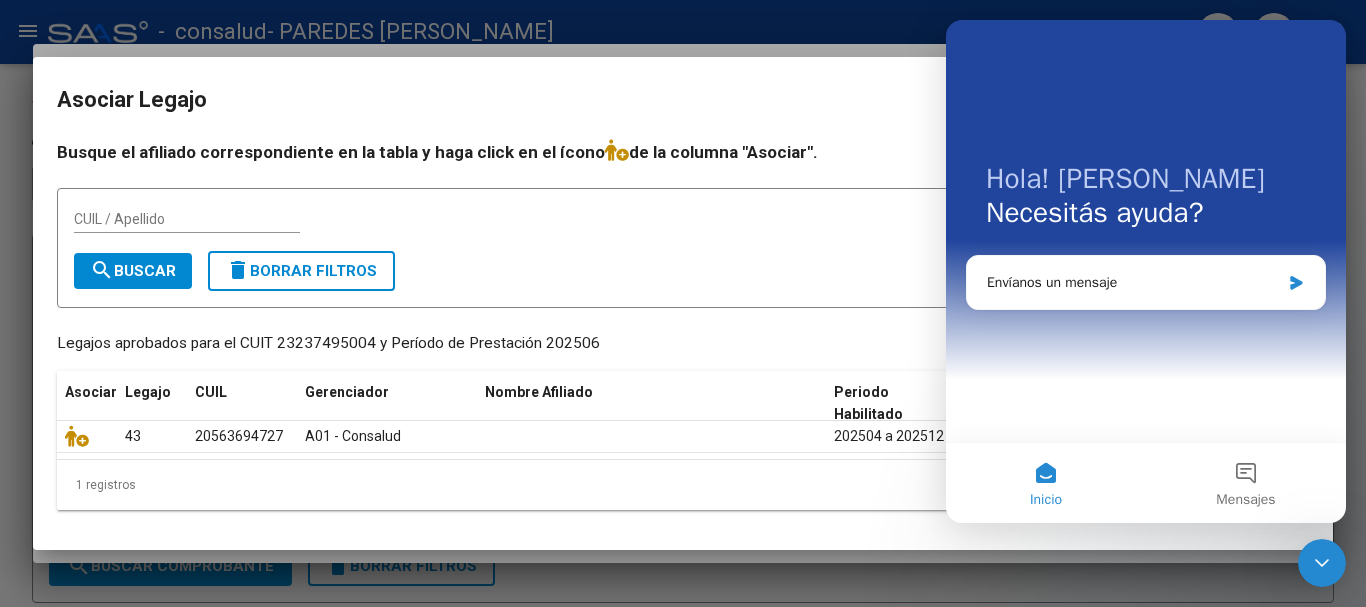 scroll, scrollTop: 0, scrollLeft: 0, axis: both 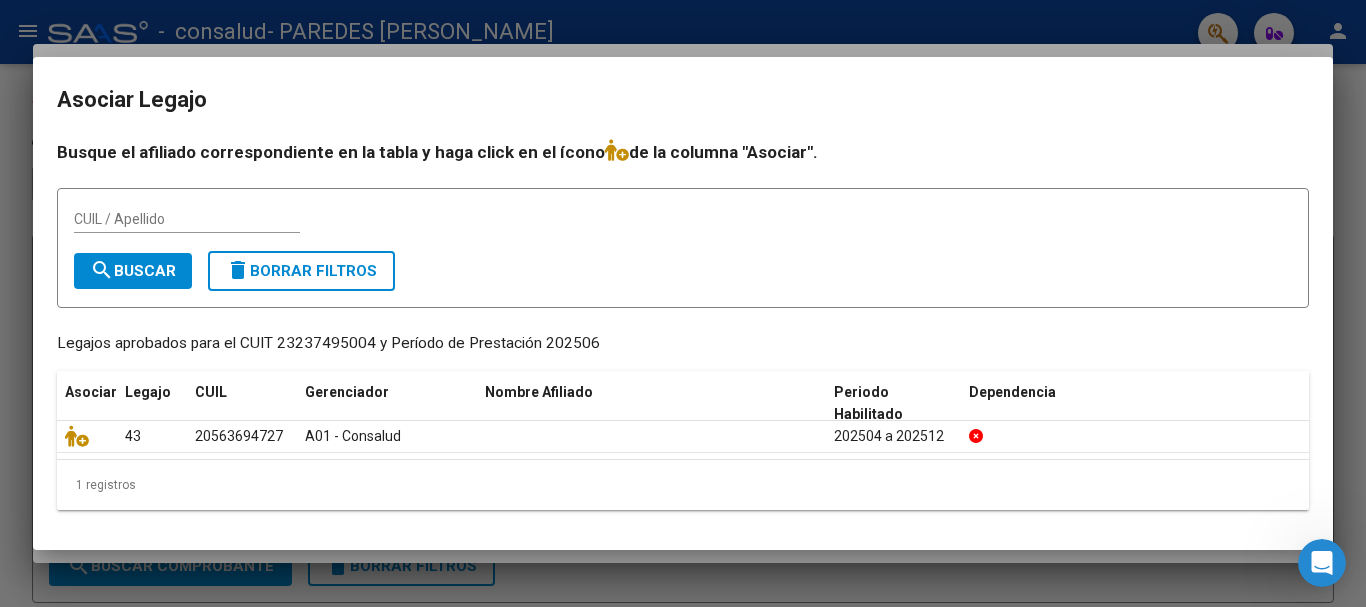 click at bounding box center (683, 303) 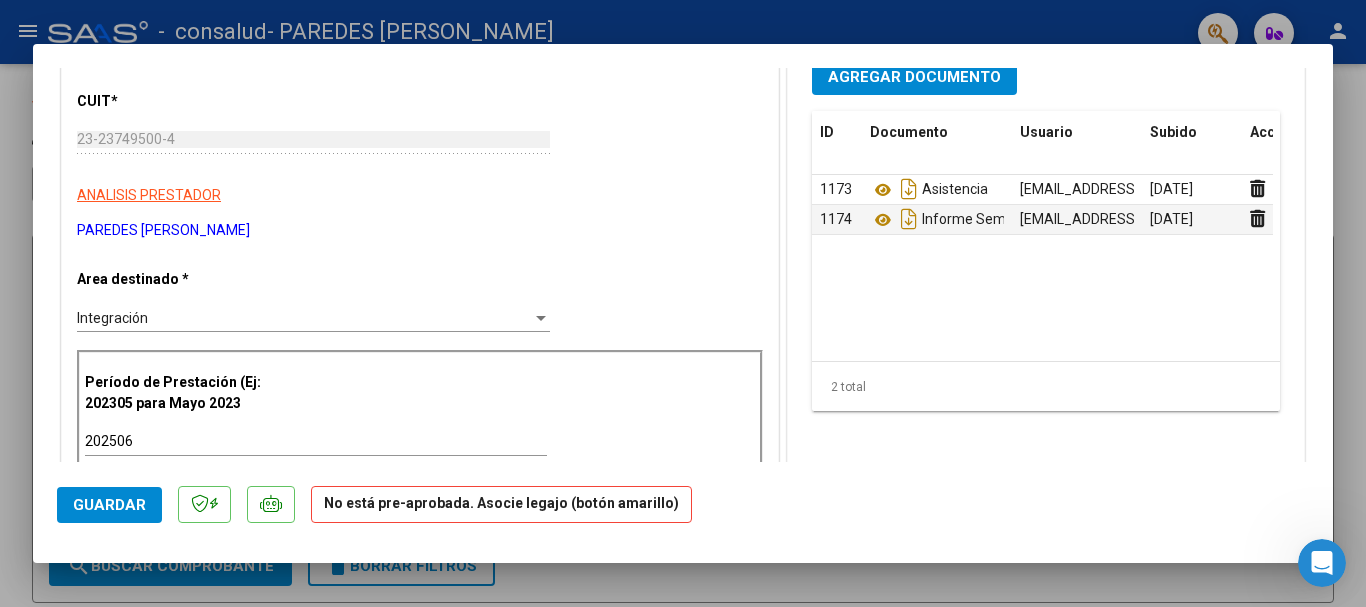 scroll, scrollTop: 283, scrollLeft: 0, axis: vertical 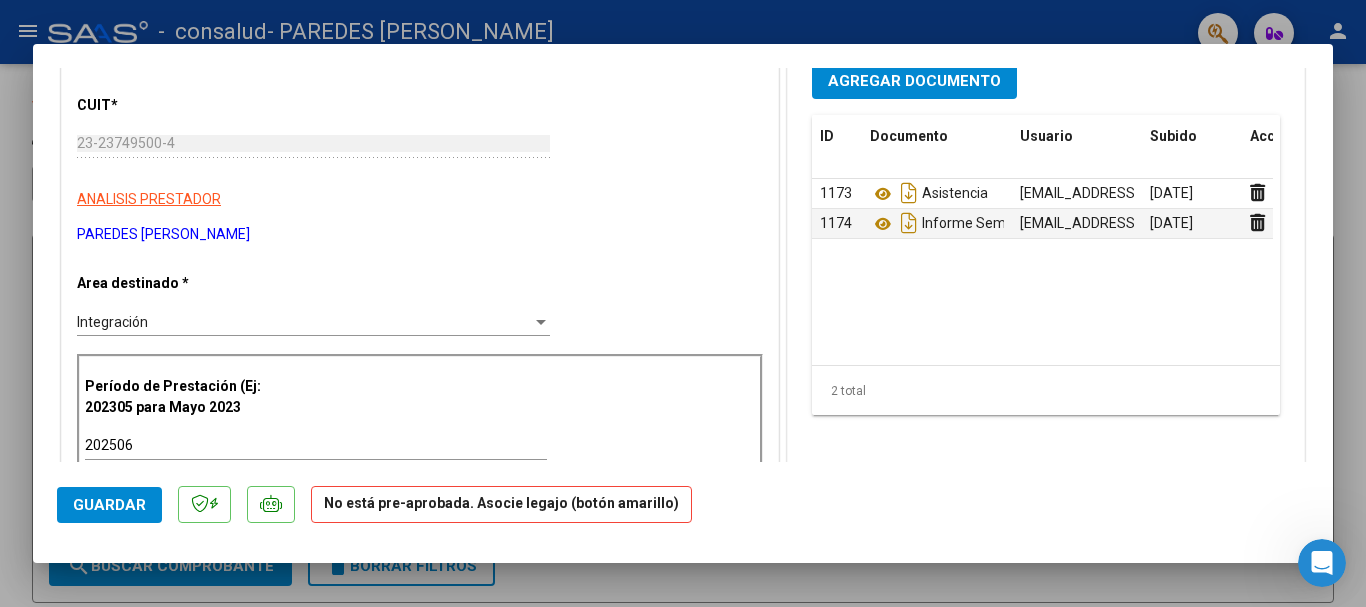 click on "Agregar Documento" at bounding box center (914, 81) 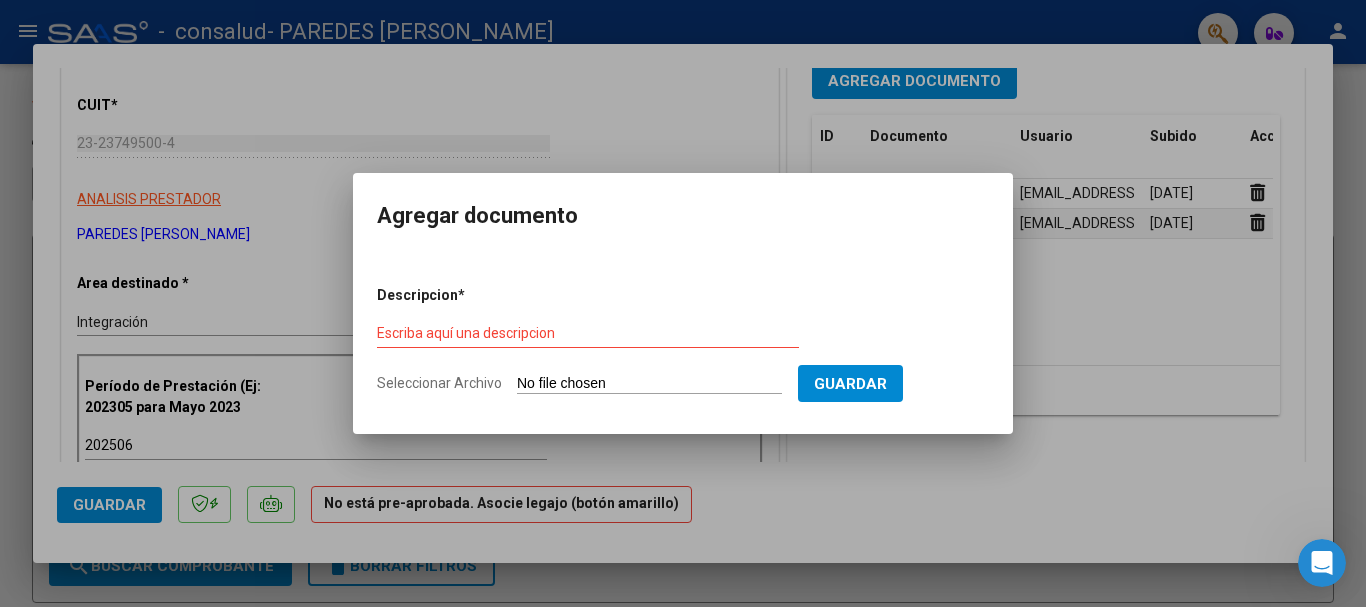 click on "Descripcion  *   Escriba aquí una descripcion  Seleccionar Archivo Guardar" at bounding box center [683, 340] 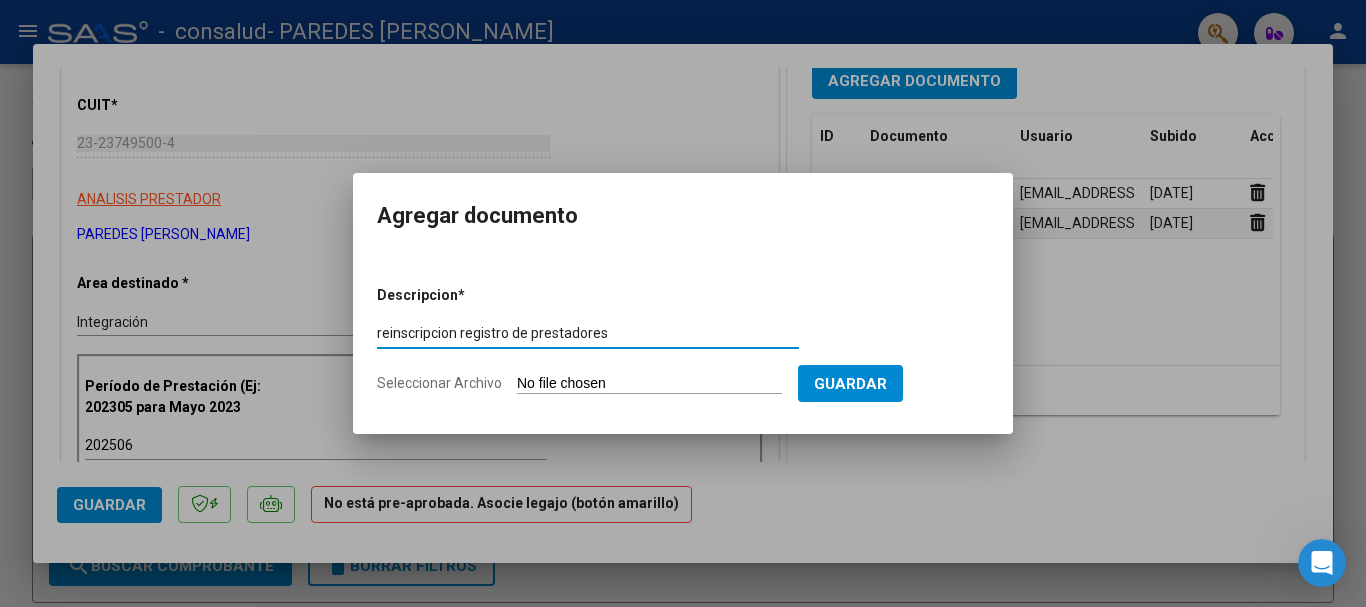 type on "reinscripcion registro de prestadores" 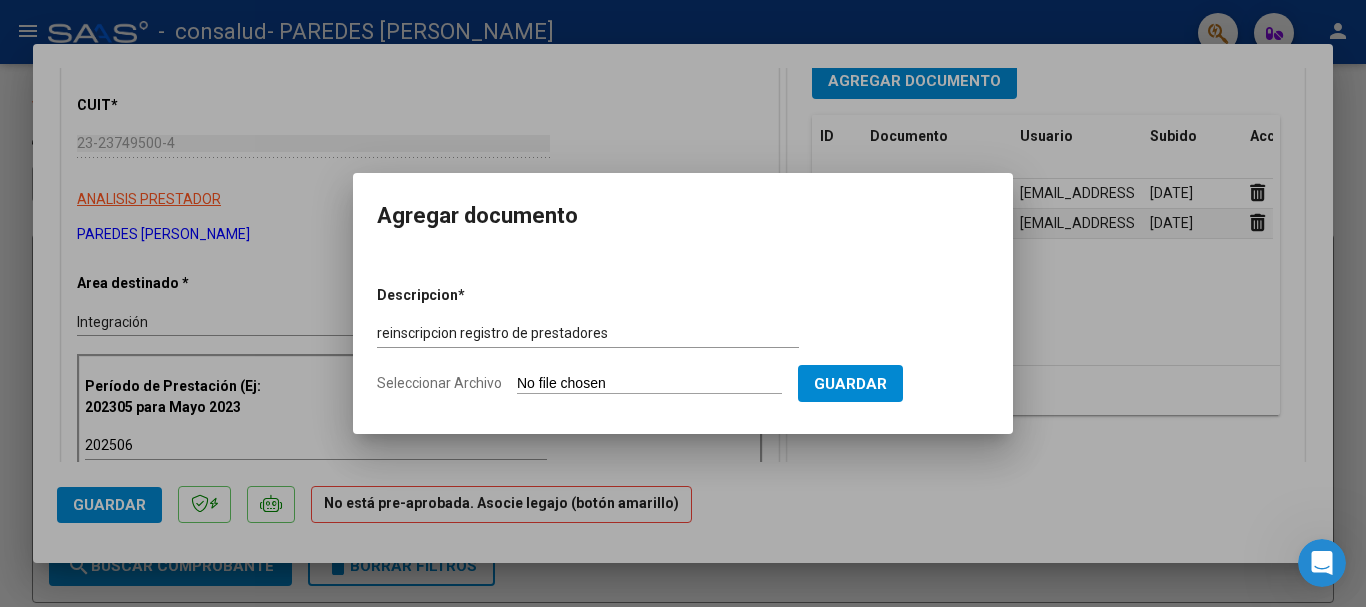 click on "Seleccionar Archivo" 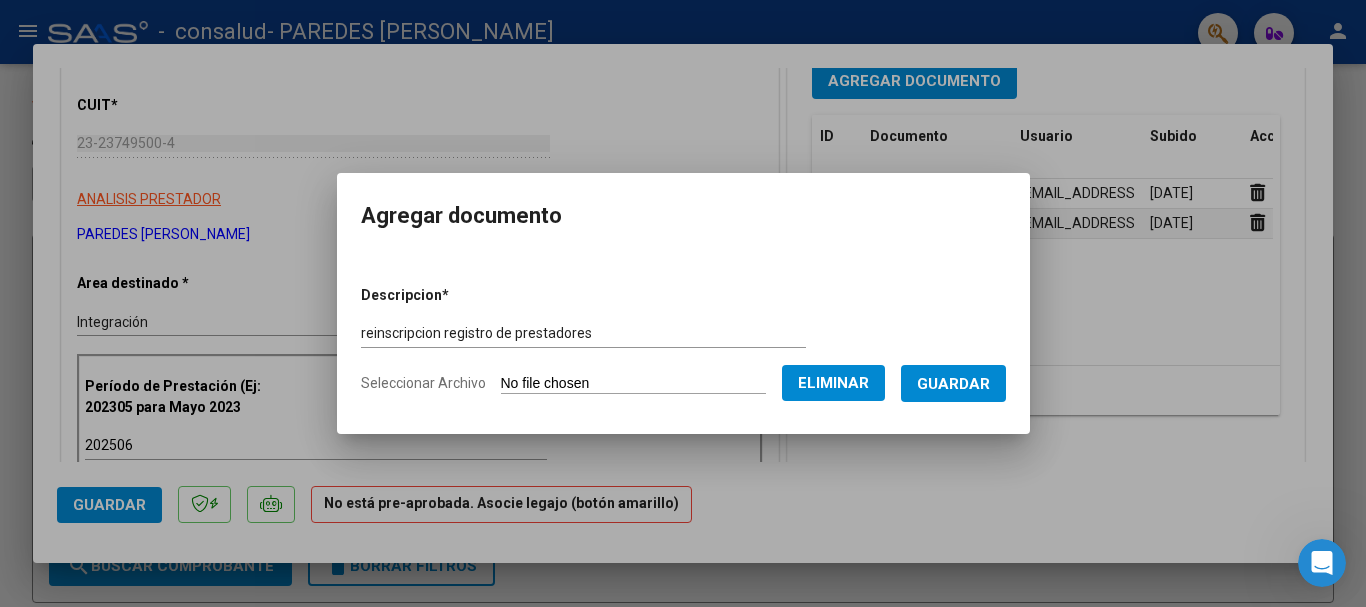 click on "Guardar" at bounding box center (953, 384) 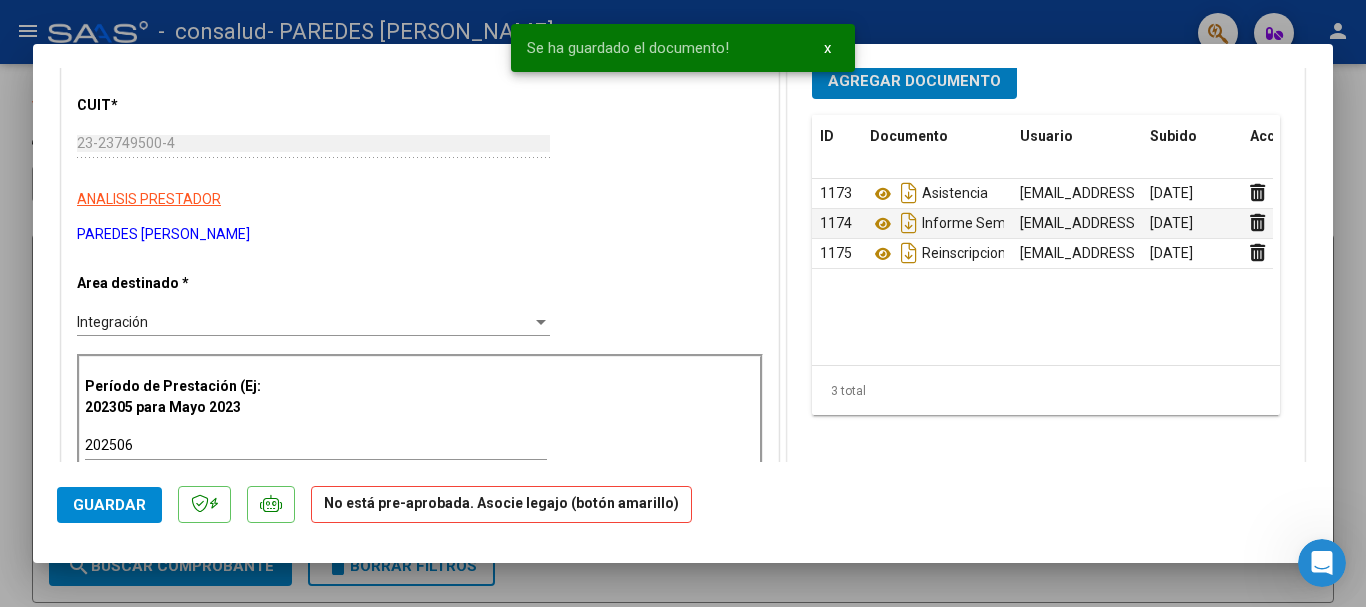 scroll, scrollTop: 277, scrollLeft: 0, axis: vertical 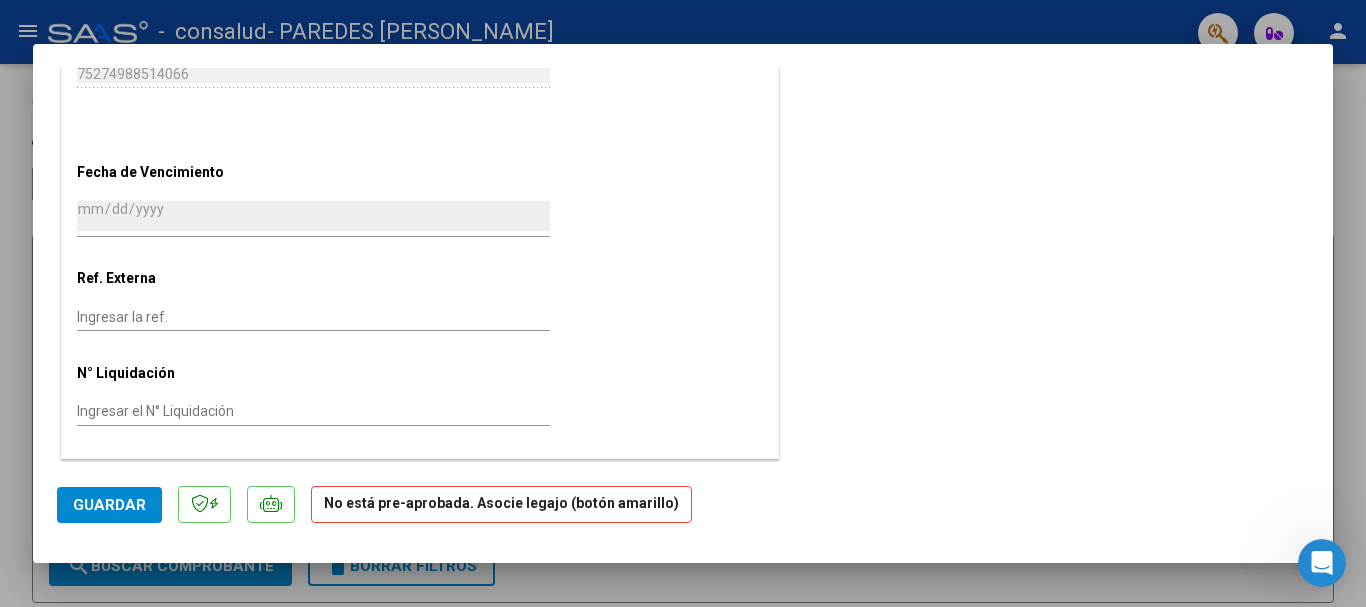 click on "Guardar" 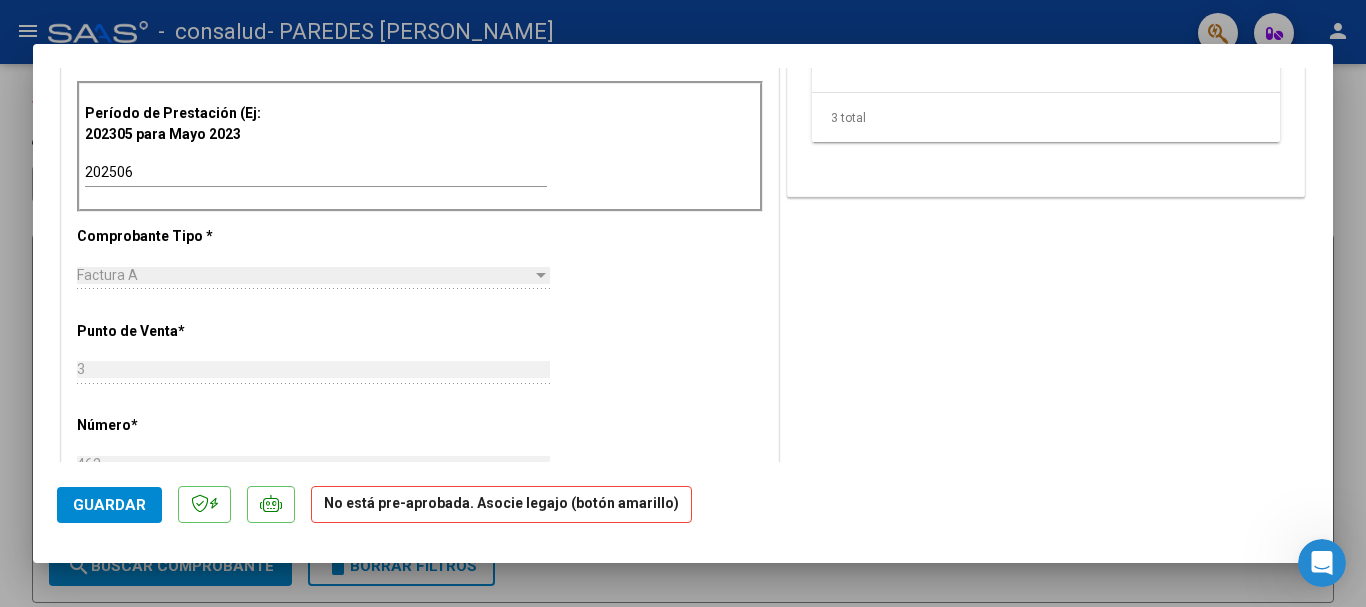 scroll, scrollTop: 0, scrollLeft: 0, axis: both 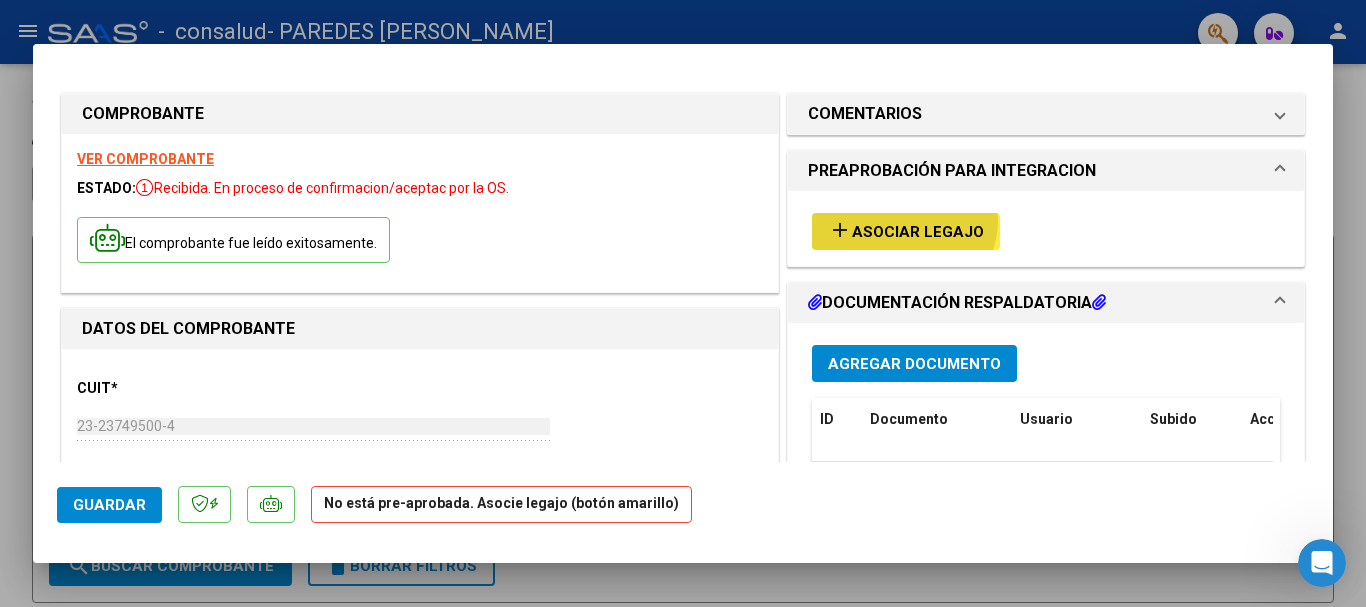 click on "add Asociar Legajo" at bounding box center (906, 231) 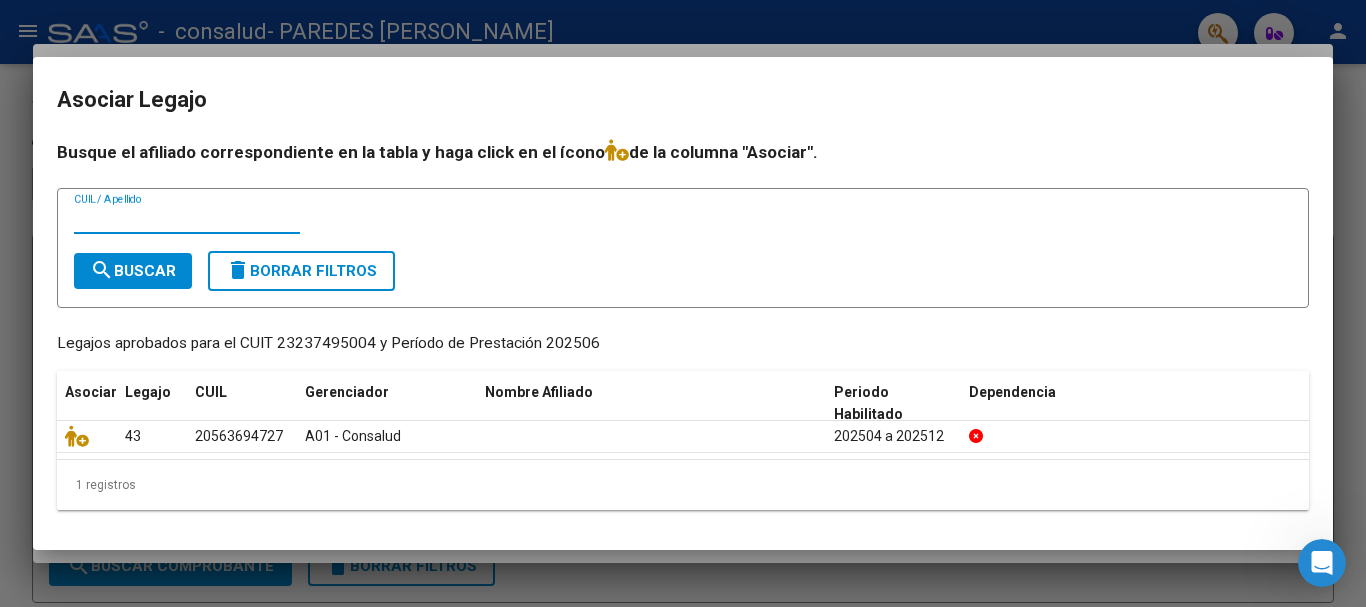 click on "CUIL / Apellido" at bounding box center (187, 219) 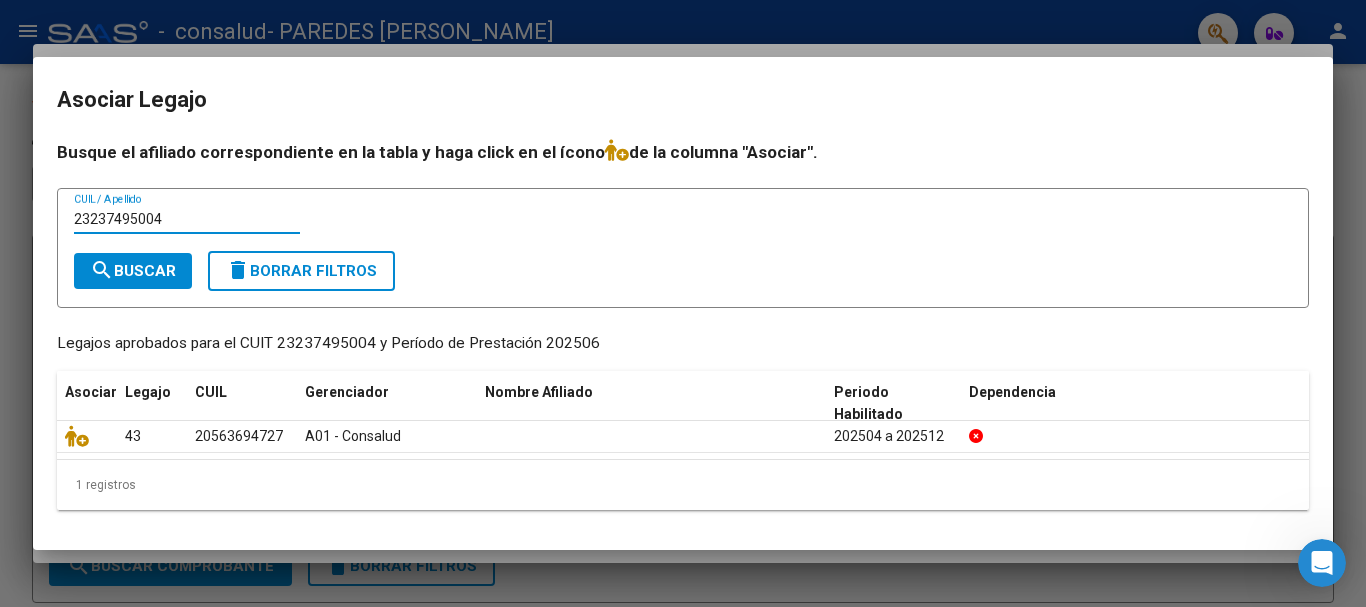 type on "23237495004" 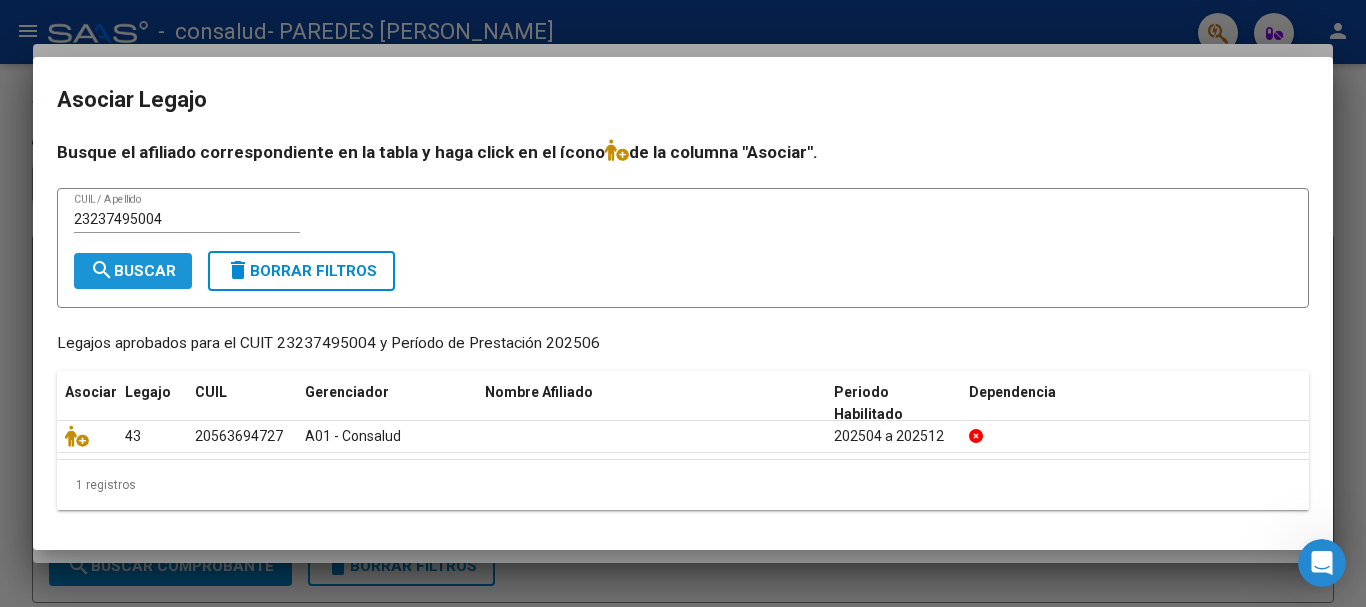 click on "search  Buscar" at bounding box center (133, 271) 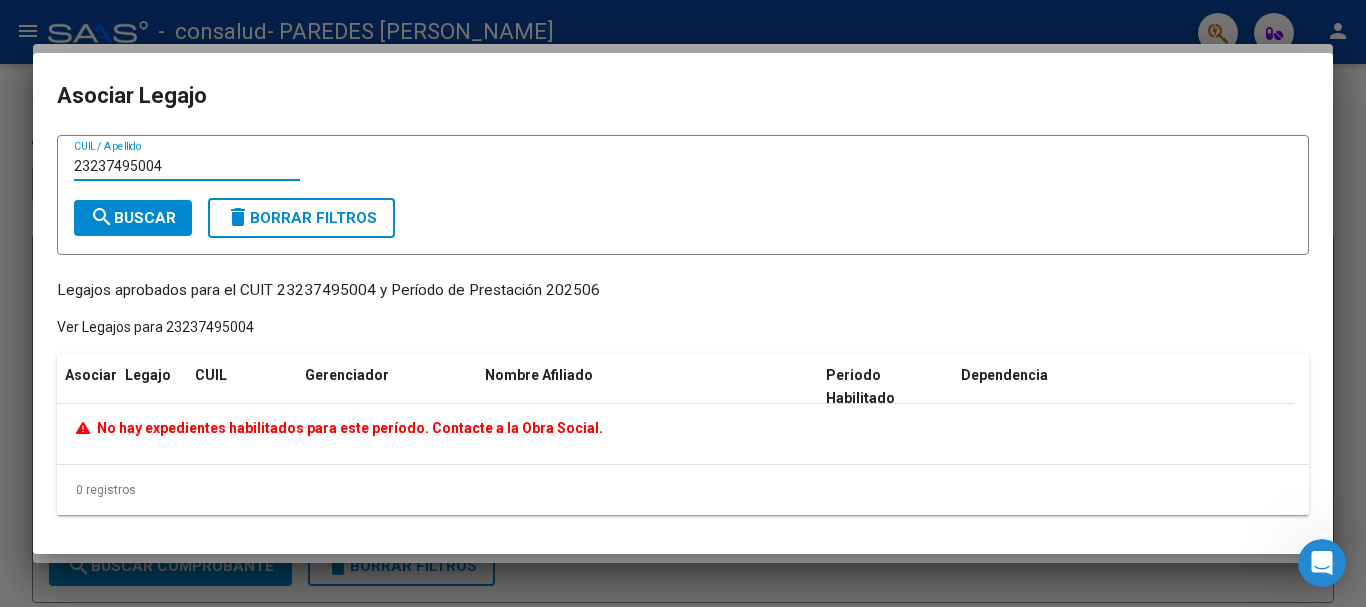 click on "23237495004" at bounding box center [187, 166] 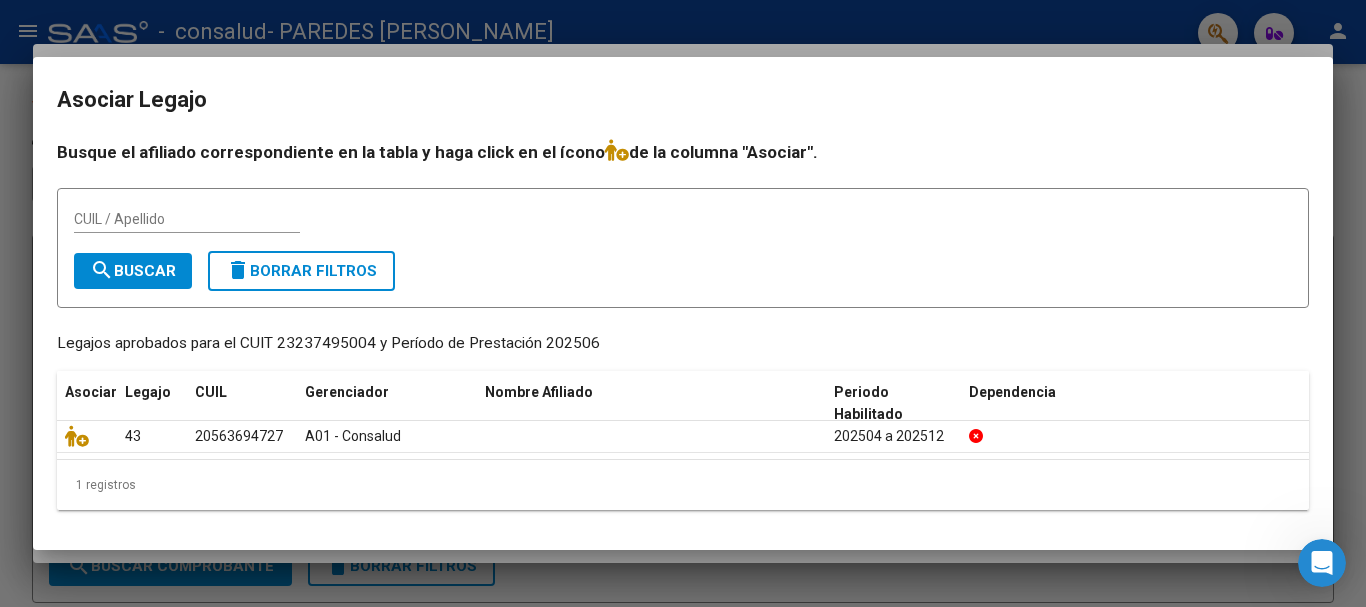 click at bounding box center (683, 303) 